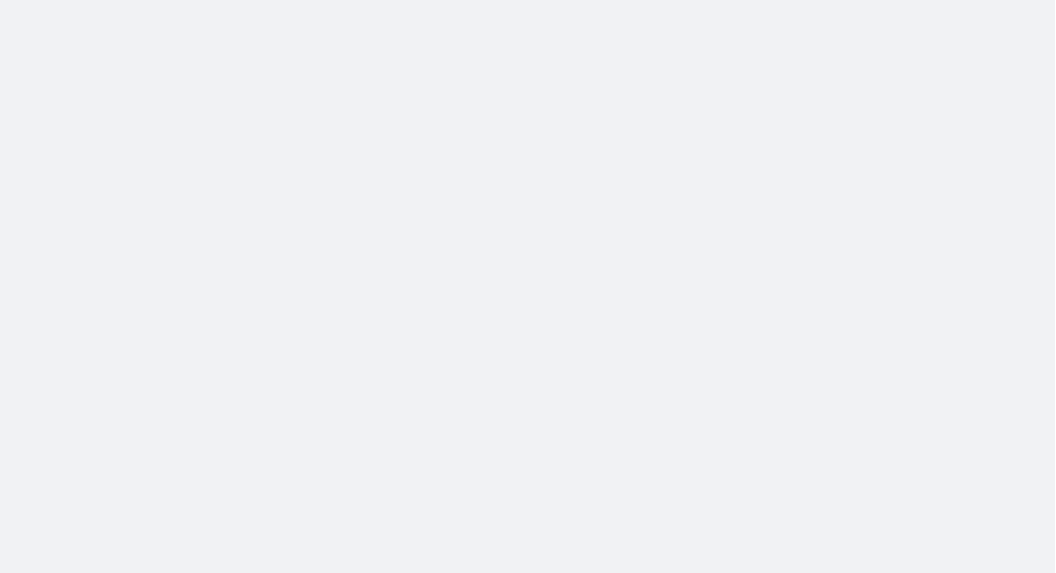 scroll, scrollTop: 0, scrollLeft: 0, axis: both 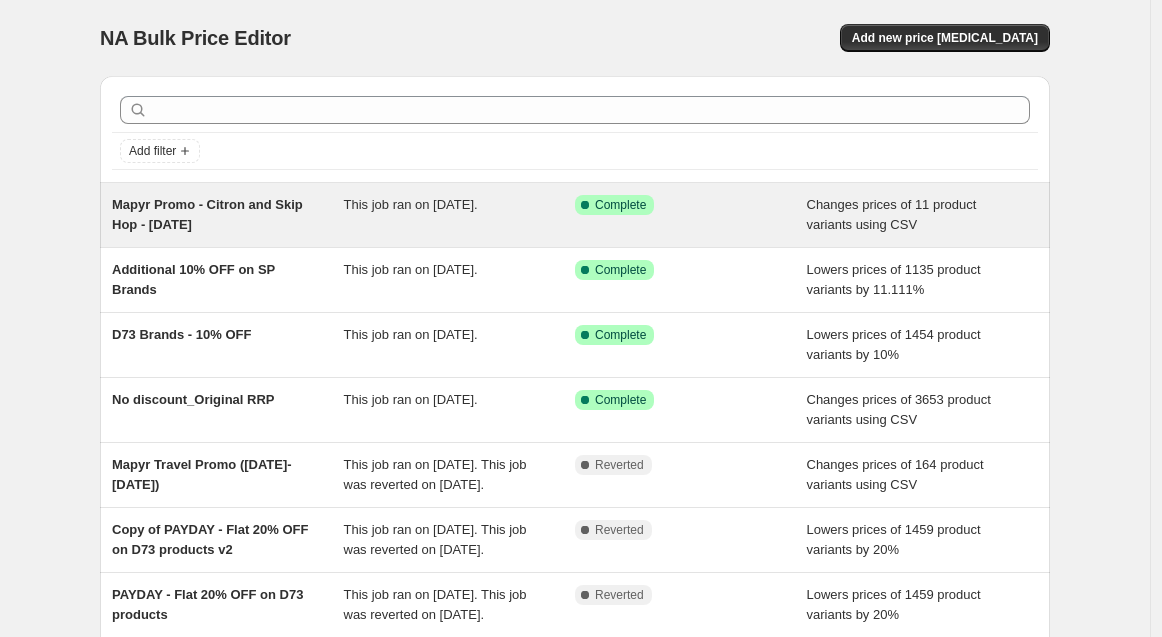 click on "This job ran on [DATE]." at bounding box center (411, 204) 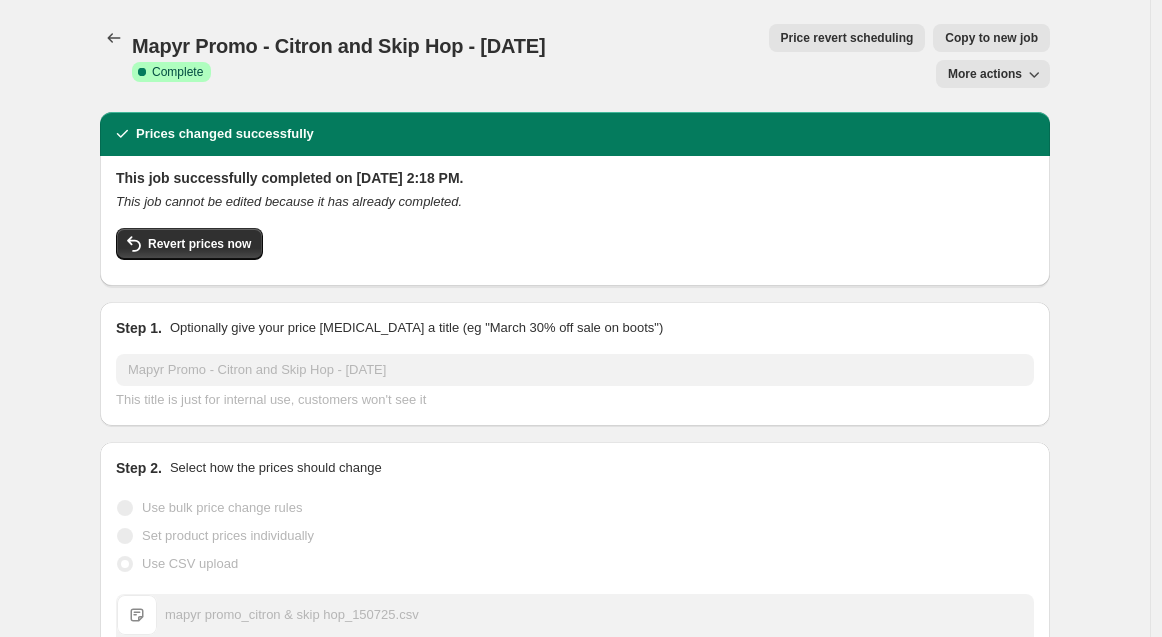 click on "Copy to new job" at bounding box center [991, 38] 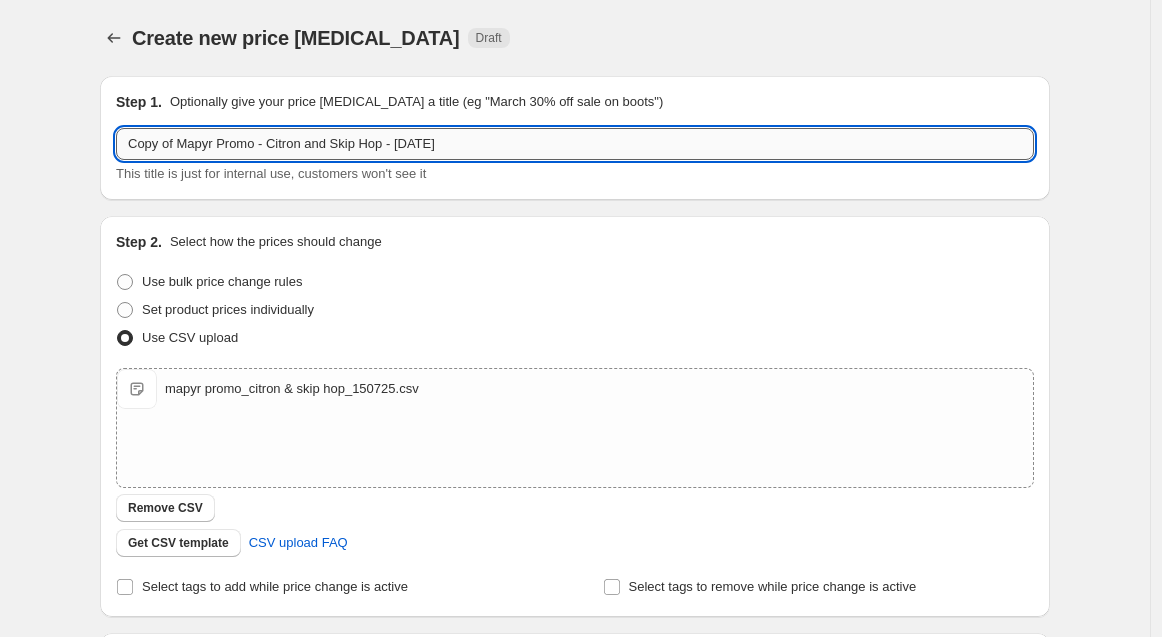 click on "Copy of Mapyr Promo - Citron and Skip Hop - [DATE]" at bounding box center [575, 144] 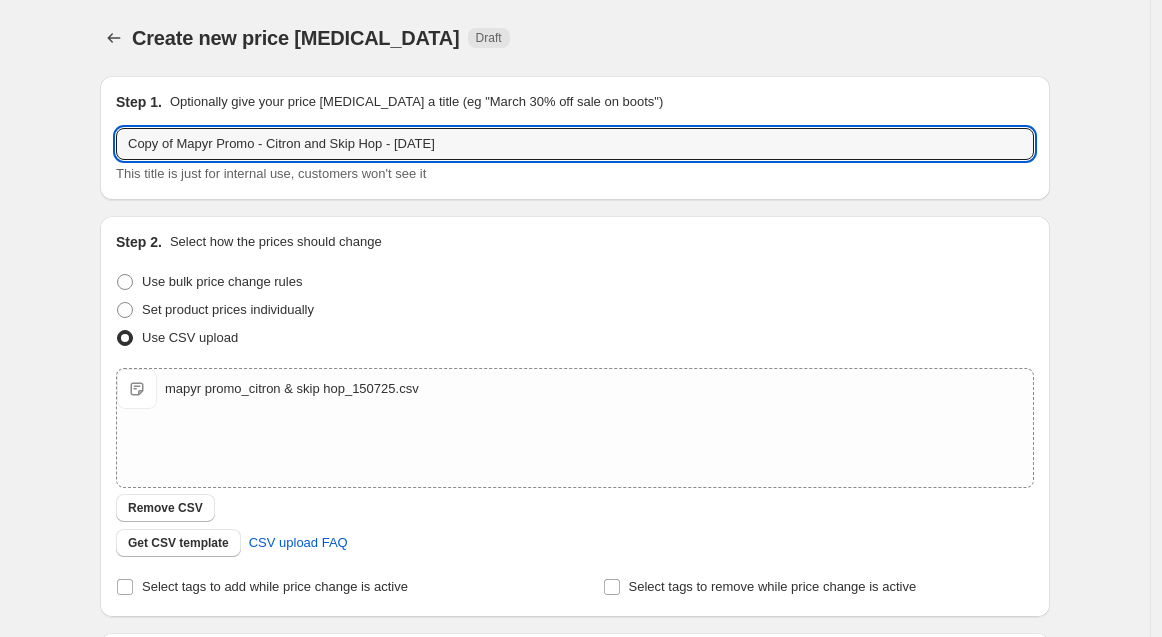drag, startPoint x: 182, startPoint y: 146, endPoint x: 100, endPoint y: 142, distance: 82.0975 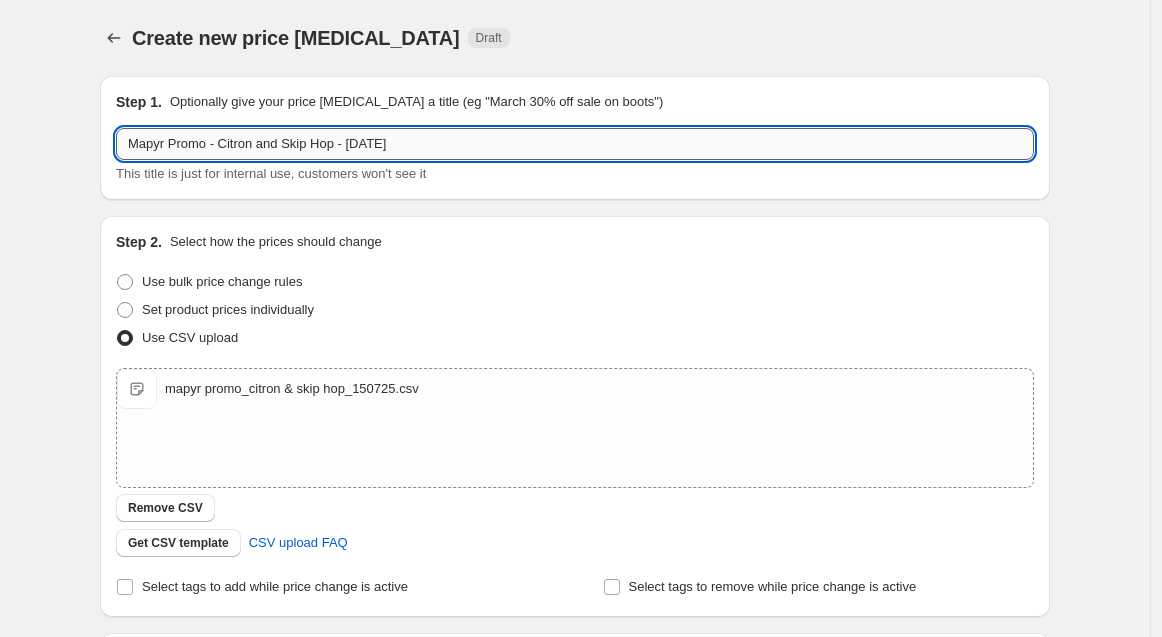 click on "Mapyr Promo - Citron and Skip Hop - [DATE]" at bounding box center (575, 144) 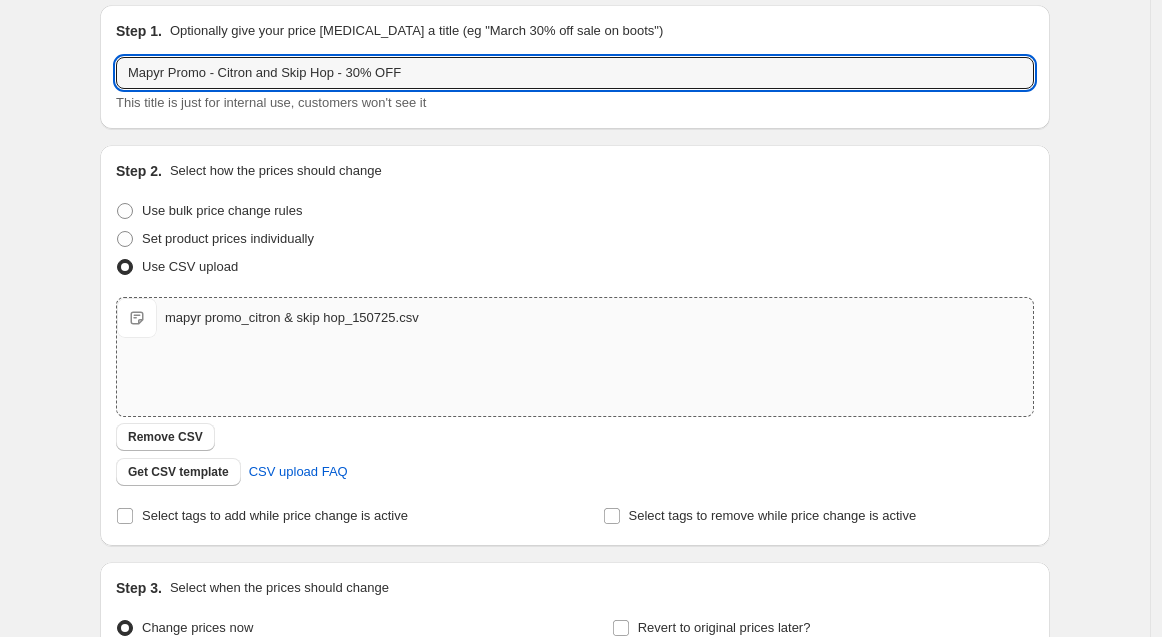 scroll, scrollTop: 66, scrollLeft: 0, axis: vertical 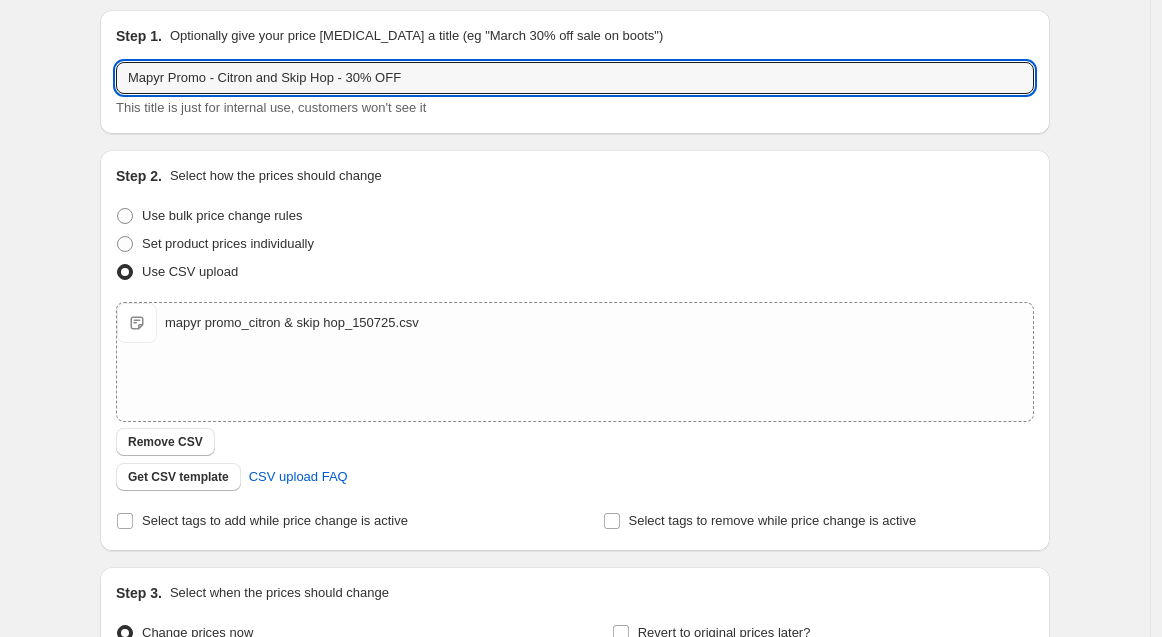 type on "Mapyr Promo - Citron and Skip Hop - 30% OFF" 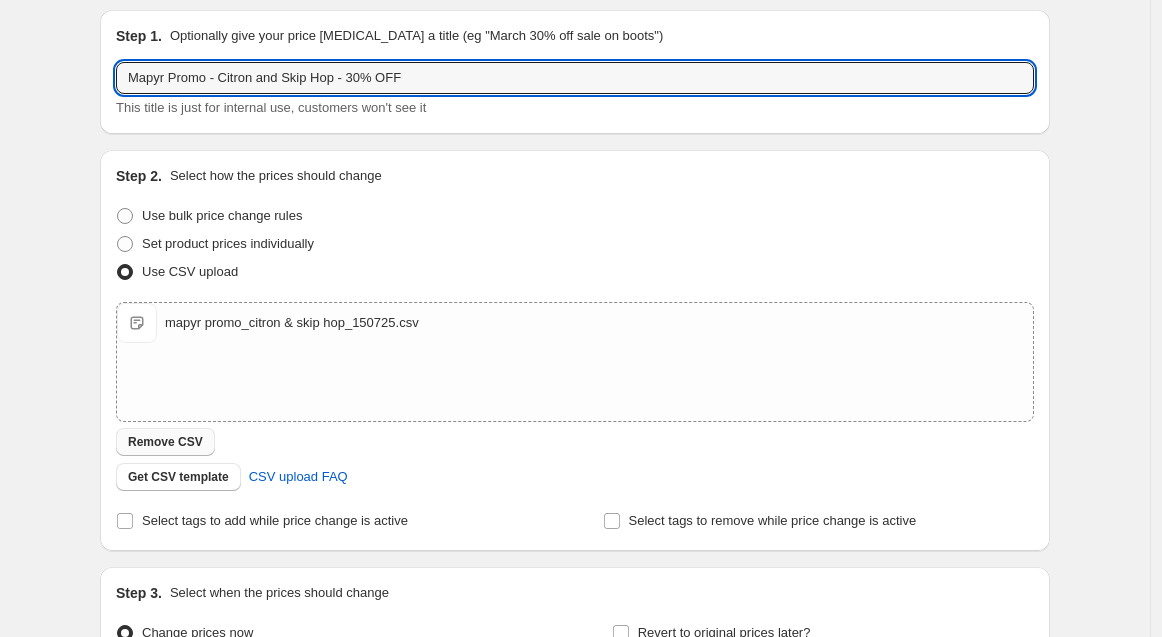 click on "Remove CSV" at bounding box center [165, 442] 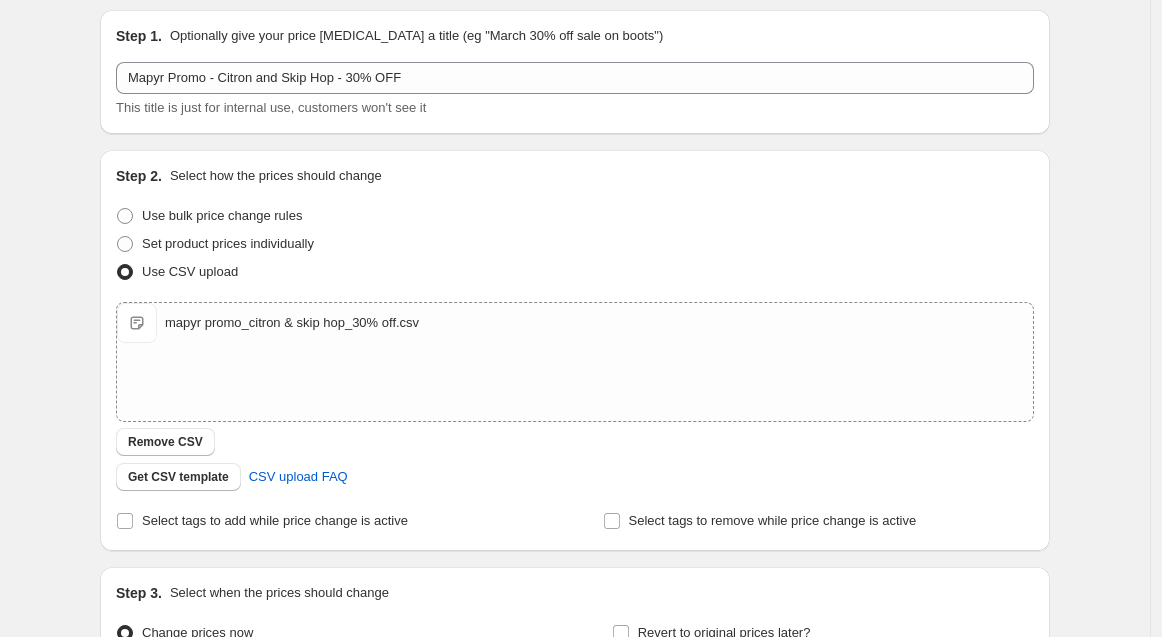 click on "Create new price [MEDICAL_DATA]. This page is ready Create new price [MEDICAL_DATA] Draft Step 1. Optionally give your price [MEDICAL_DATA] a title (eg "March 30% off sale on boots") Mapyr Promo - Citron and Skip Hop - 30% OFF This title is just for internal use, customers won't see it Step 2. Select how the prices should change Use bulk price change rules Set product prices individually Use CSV upload Upload files mapyr promo_citron & skip hop_30% off.csv mapyr promo_citron & skip hop_30% off.csv Remove CSV Get CSV template CSV upload FAQ Select tags to add while price change is active Select tags to remove while price change is active Step 3. Select when the prices should change Change prices now Change prices later Revert to original prices later? Continue Need help? Read the   FAQ   or email support at   [EMAIL_ADDRESS][DOMAIN_NAME]" at bounding box center (575, 397) 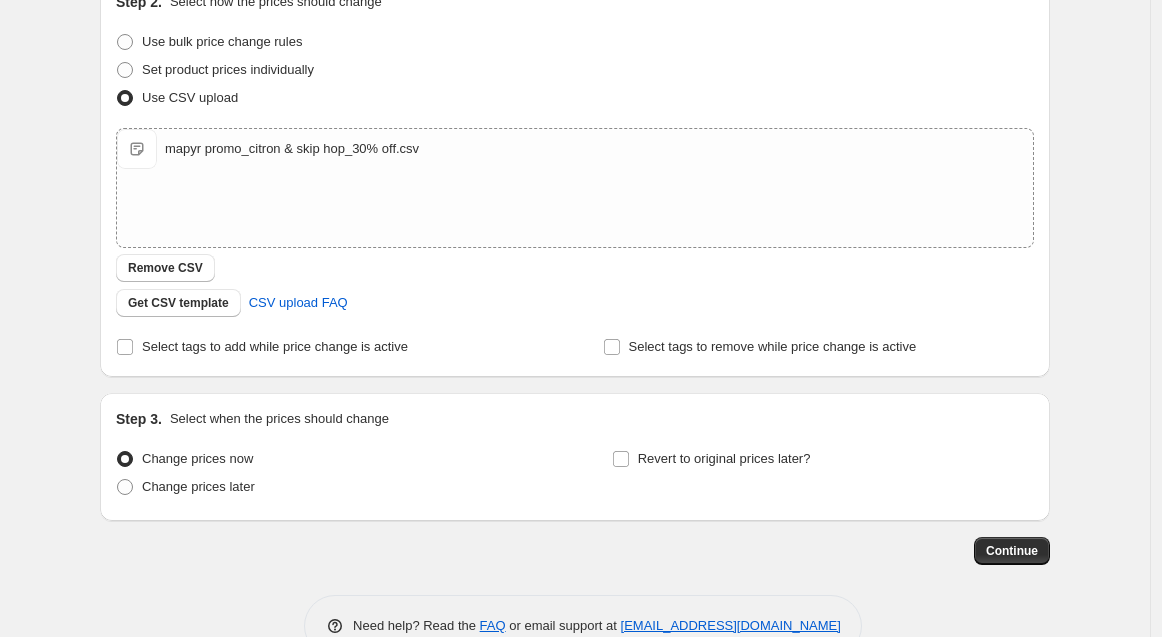 scroll, scrollTop: 288, scrollLeft: 0, axis: vertical 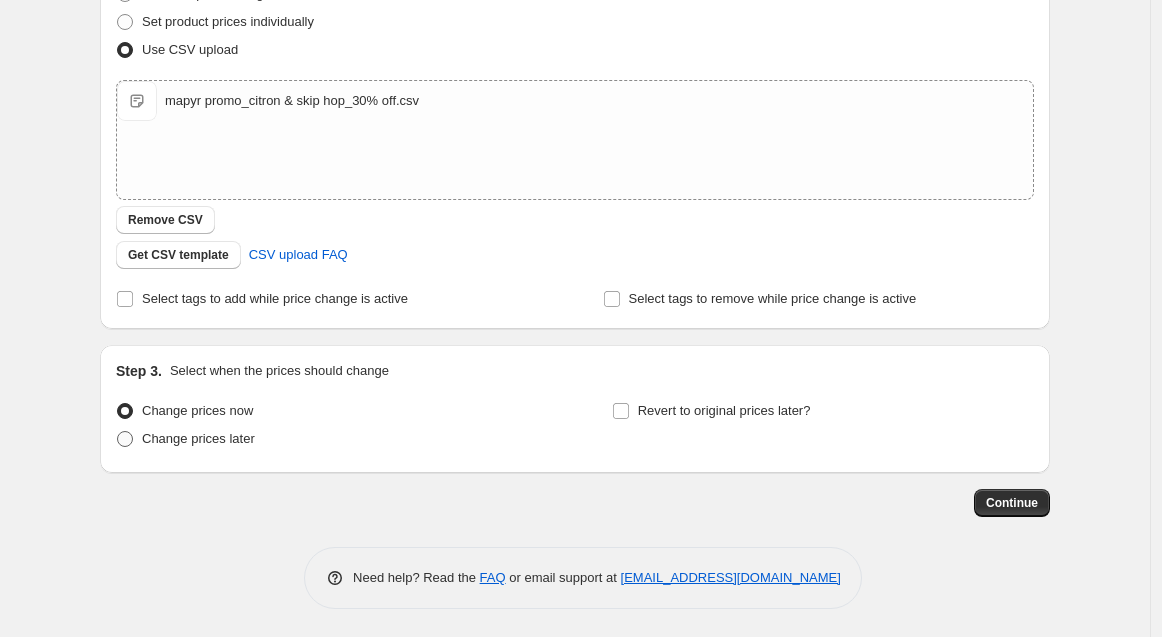 click at bounding box center (125, 439) 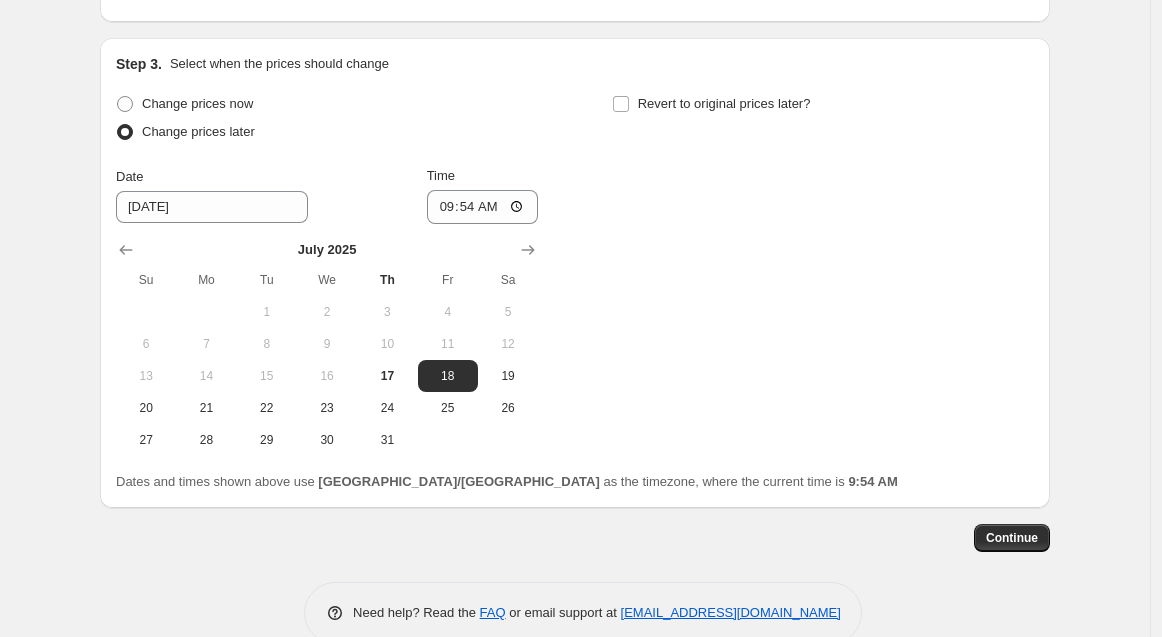 scroll, scrollTop: 622, scrollLeft: 0, axis: vertical 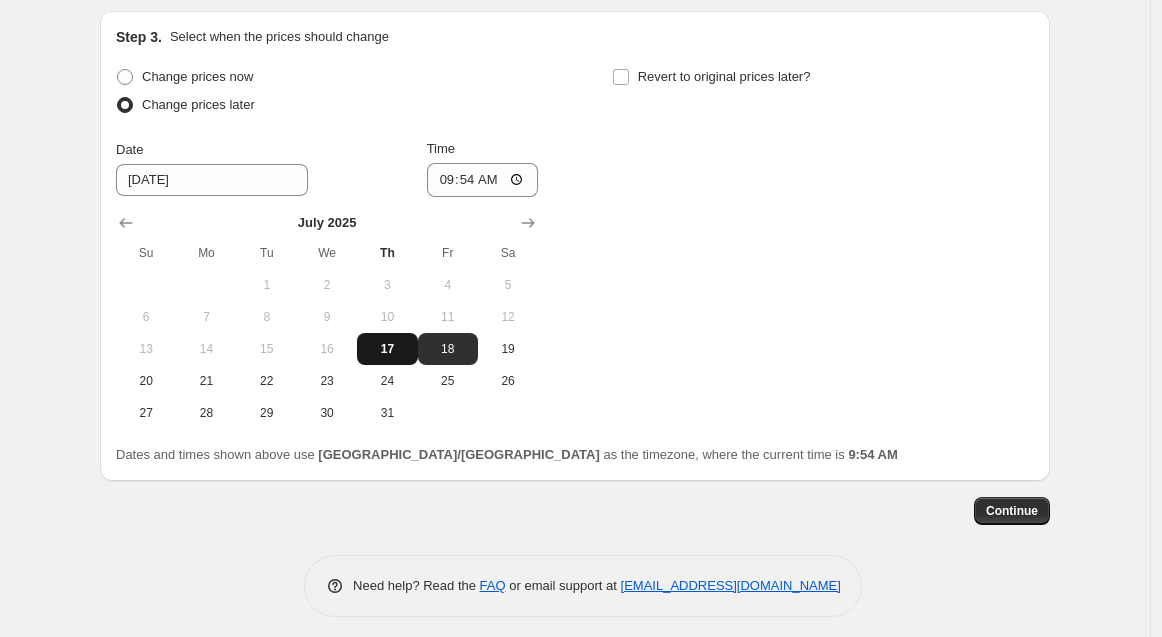click on "17" at bounding box center [387, 349] 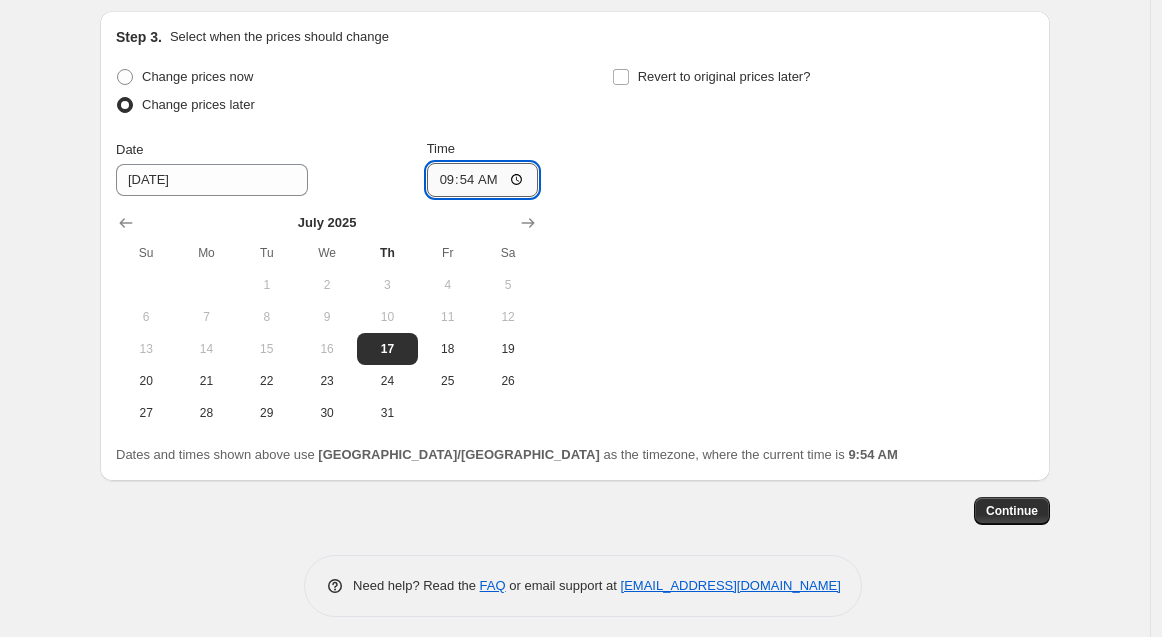 click on "09:54" at bounding box center (483, 180) 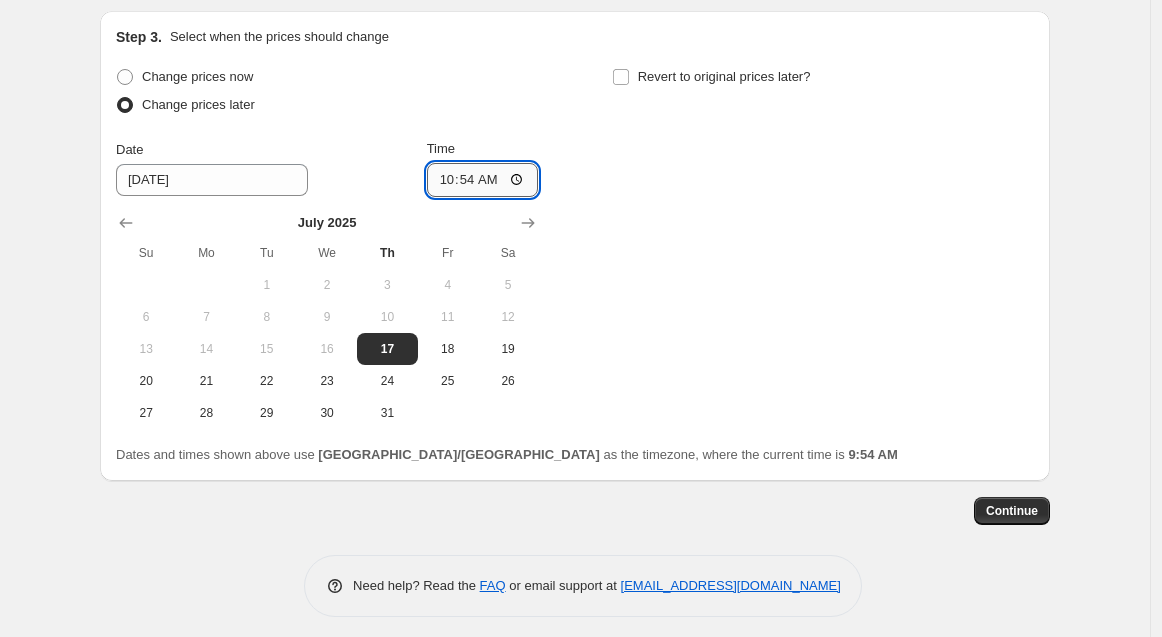 type on "10:00" 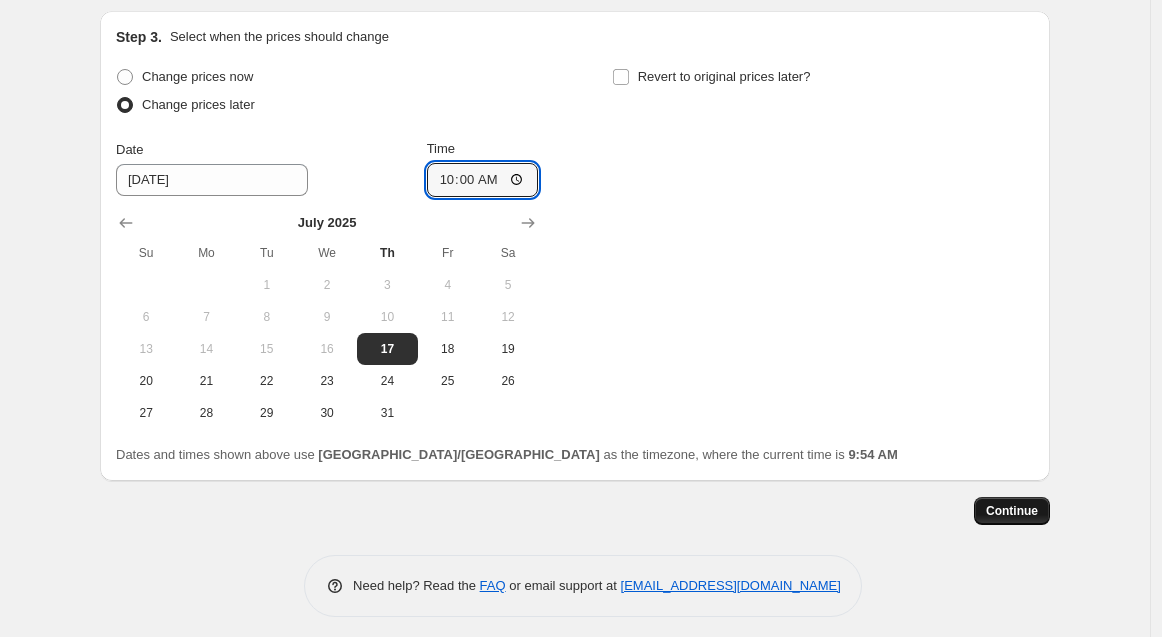 click on "Continue" at bounding box center (1012, 511) 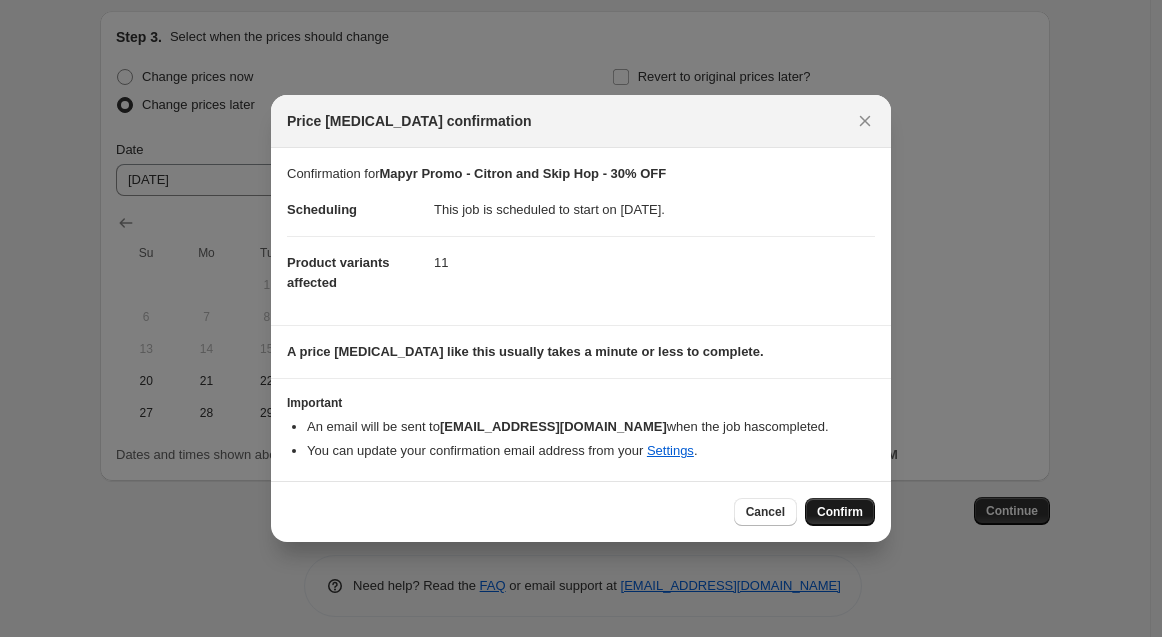 click on "Confirm" at bounding box center [840, 512] 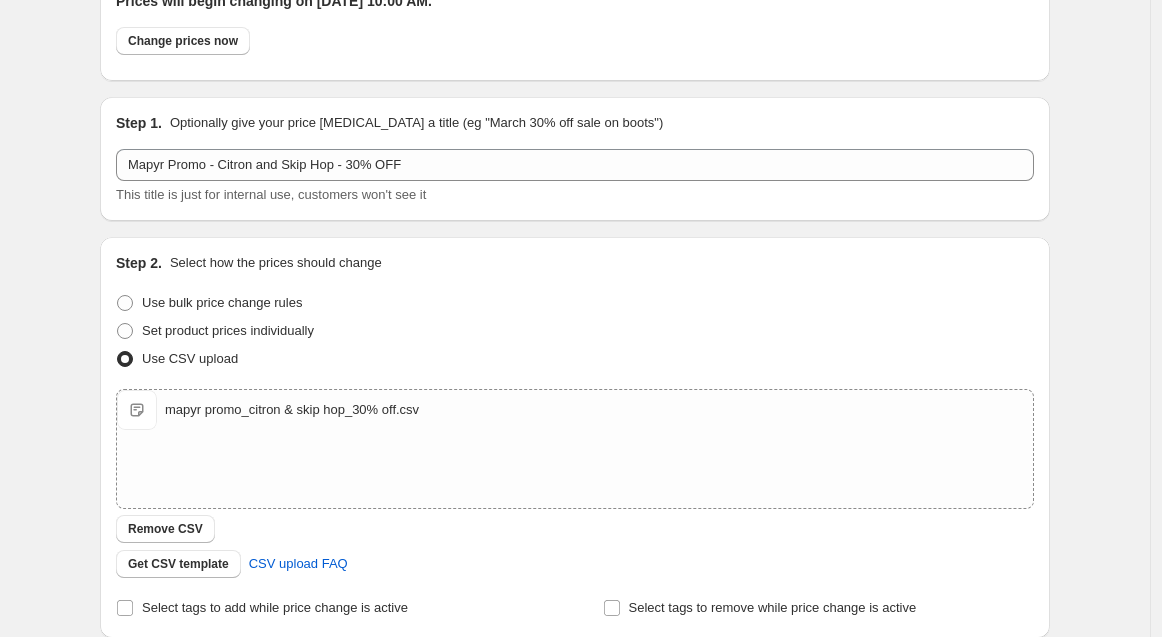 scroll, scrollTop: 0, scrollLeft: 0, axis: both 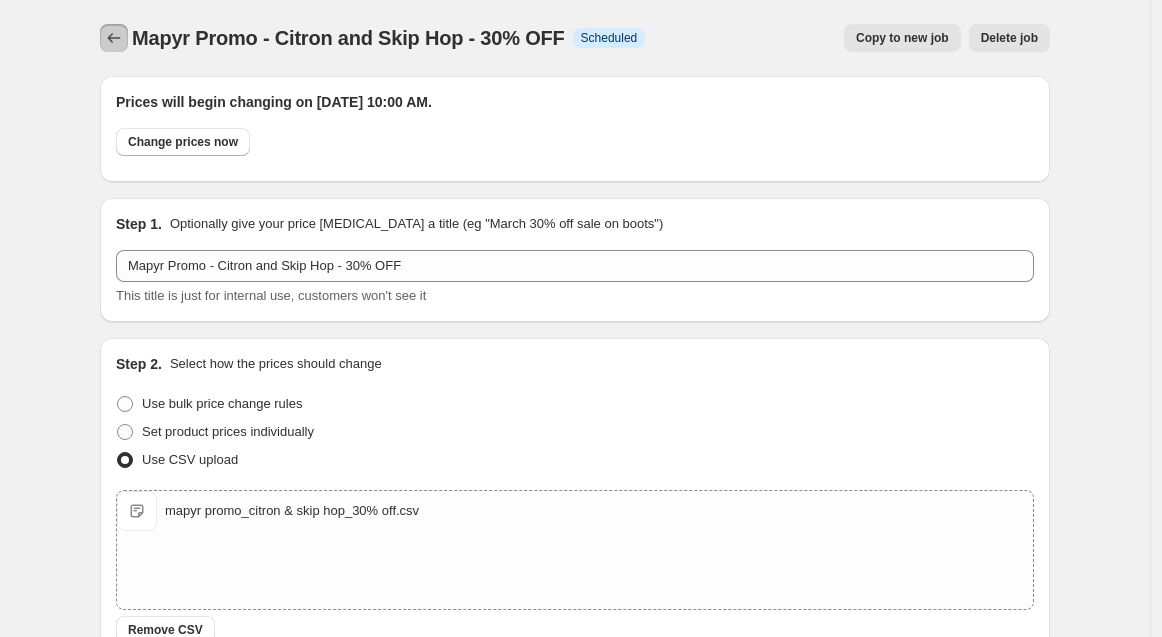 click 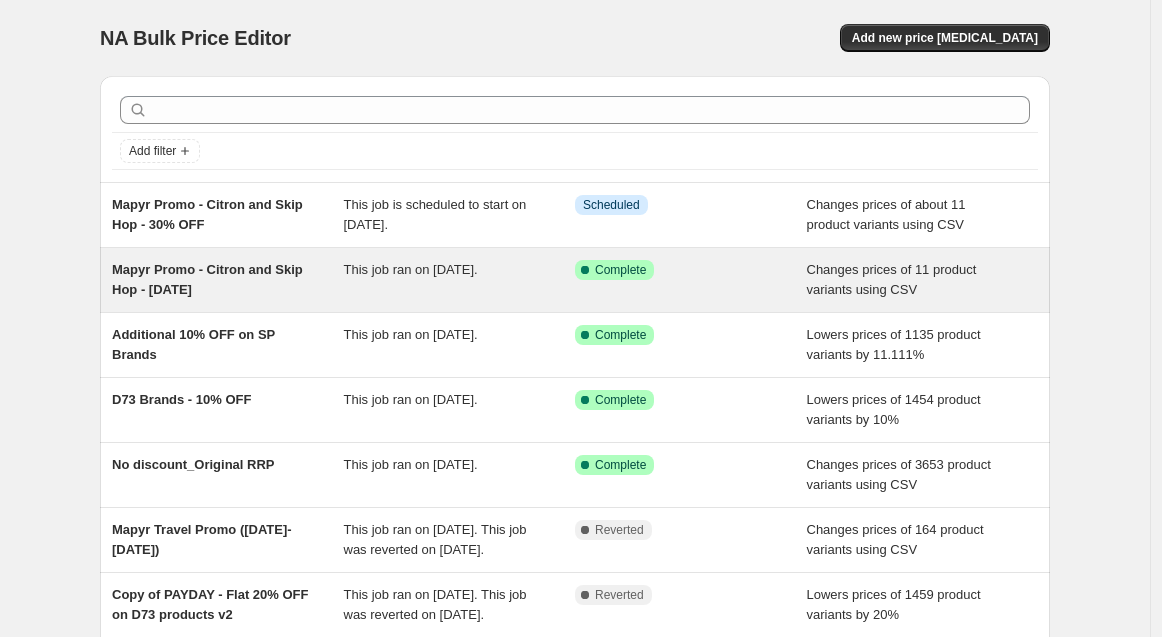 click on "Mapyr Promo - Citron and Skip Hop - [DATE]" at bounding box center (207, 279) 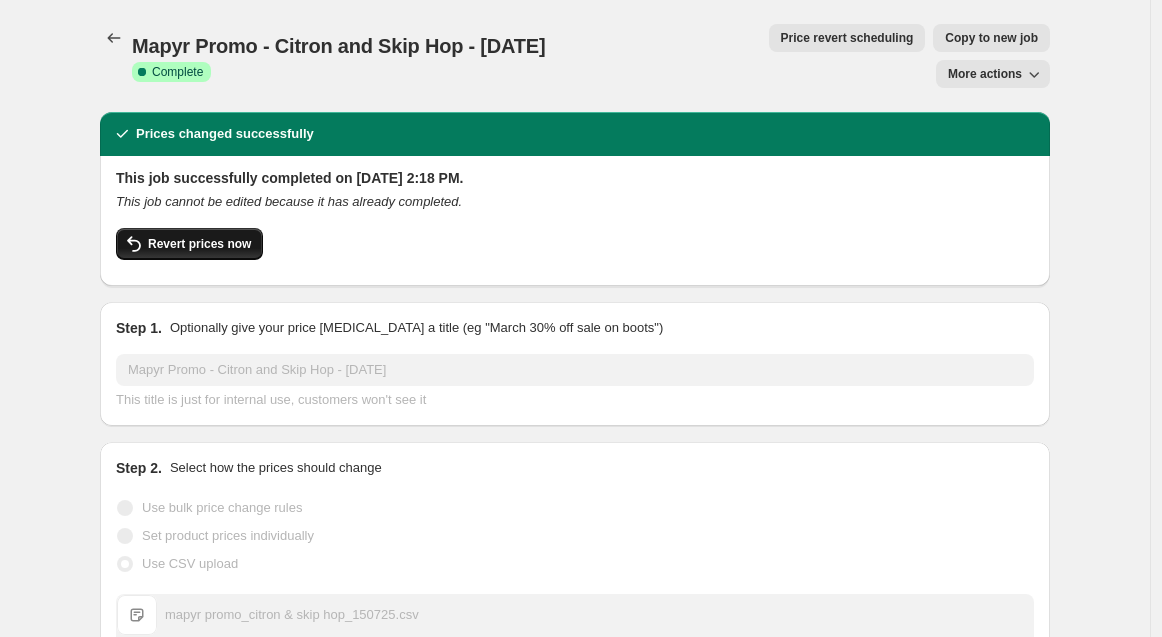 click on "Revert prices now" at bounding box center [199, 244] 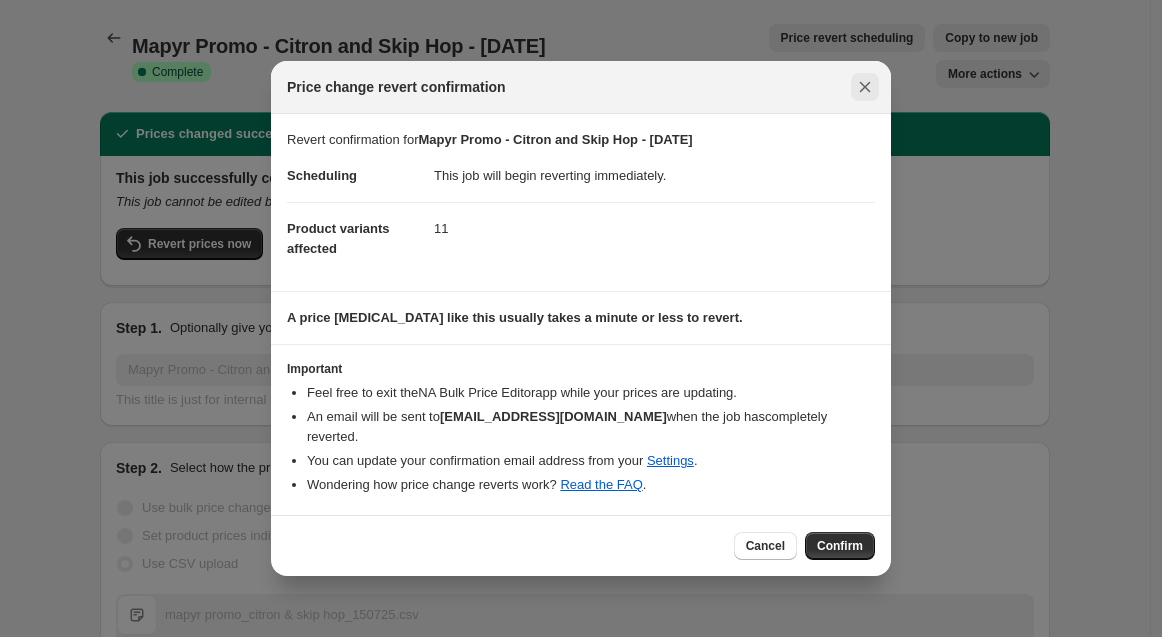 click 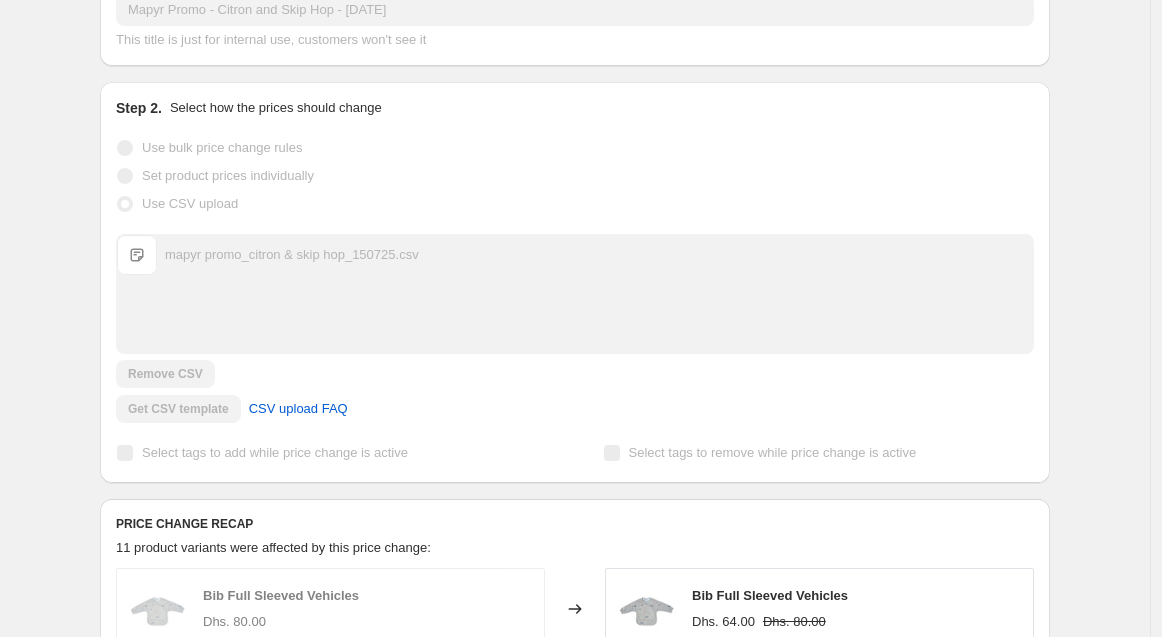scroll, scrollTop: 27, scrollLeft: 0, axis: vertical 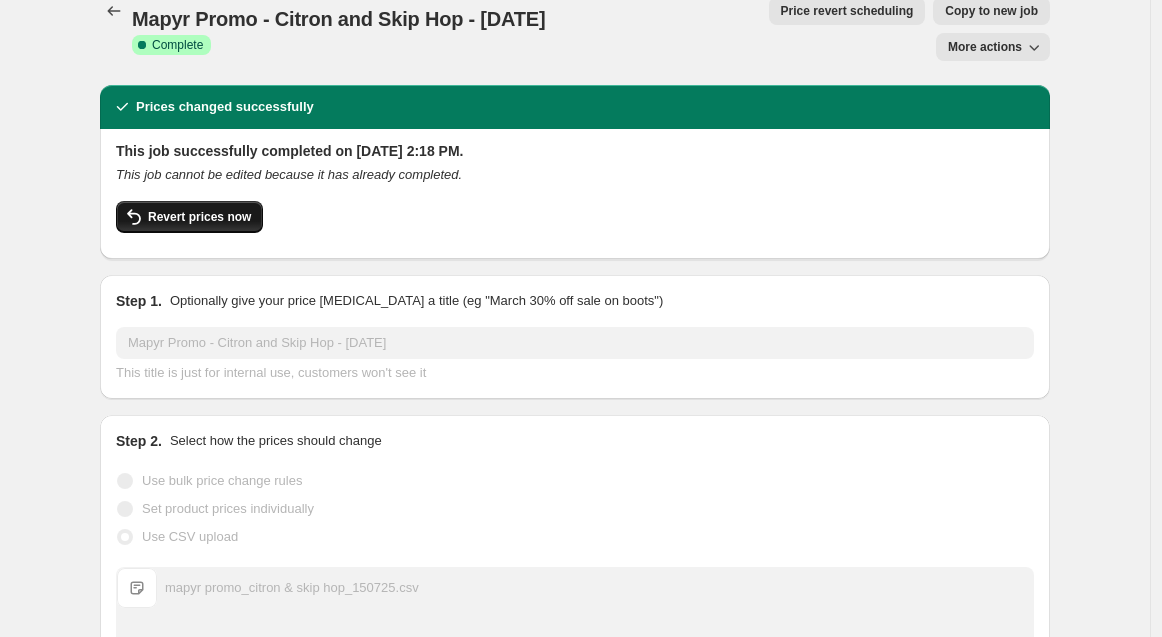 click on "Revert prices now" at bounding box center [199, 217] 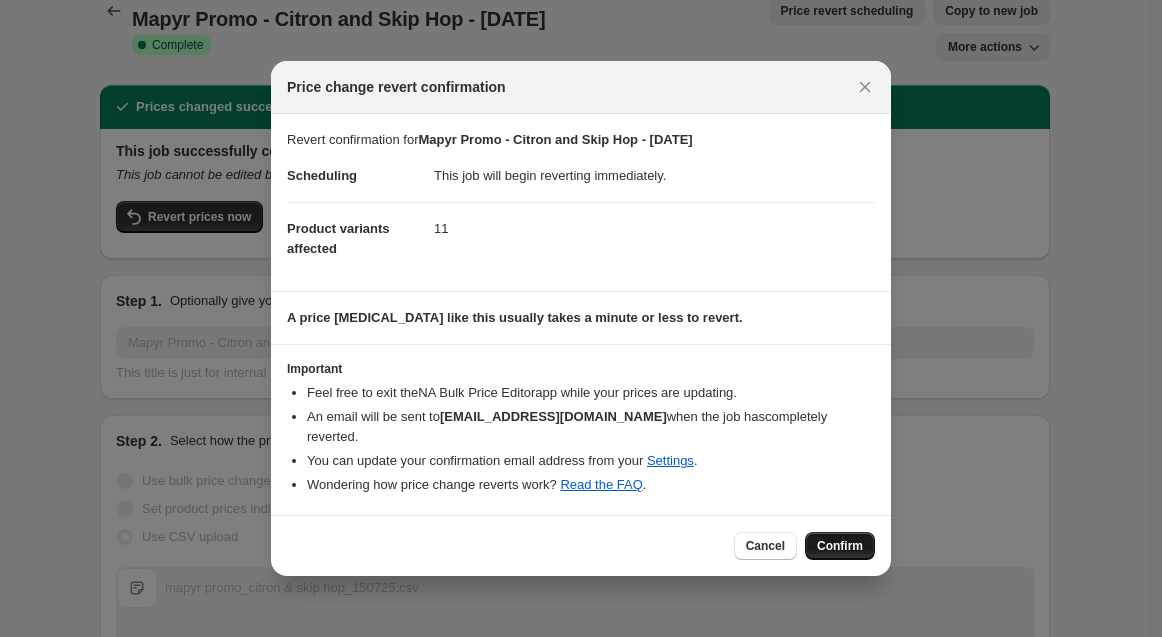 click on "Confirm" at bounding box center (840, 546) 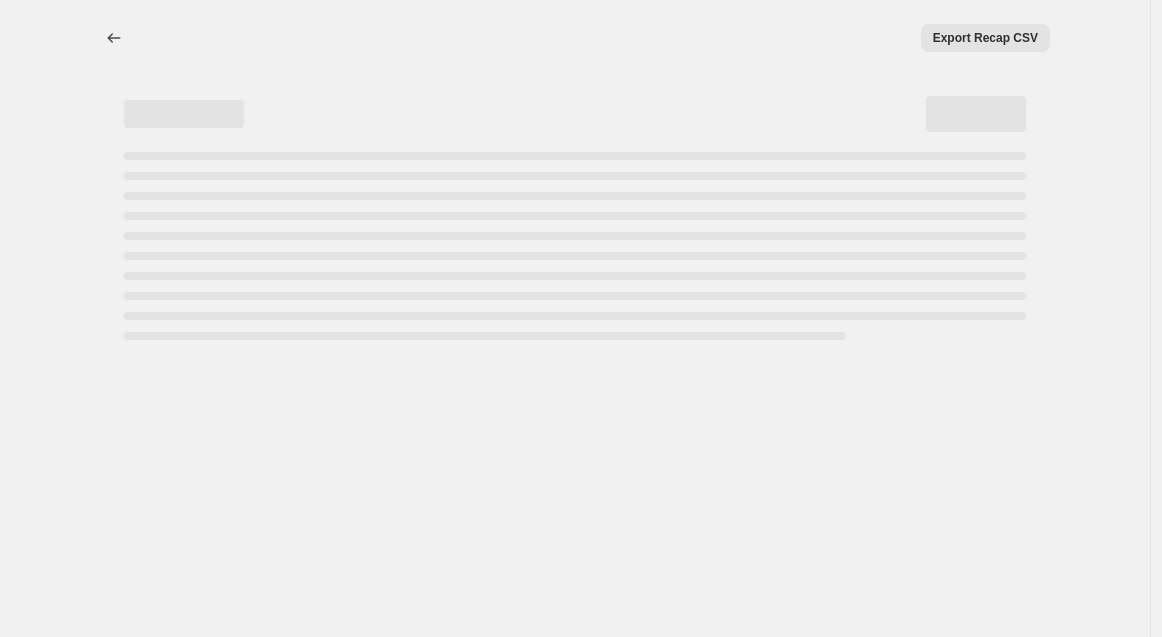 scroll, scrollTop: 0, scrollLeft: 0, axis: both 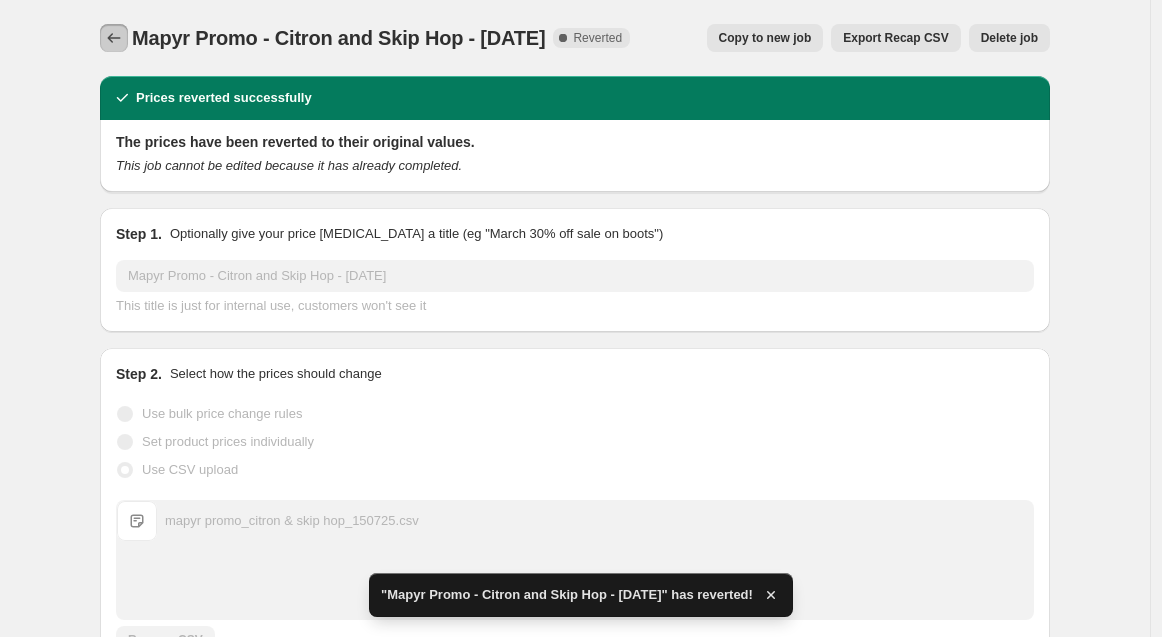 click at bounding box center (114, 38) 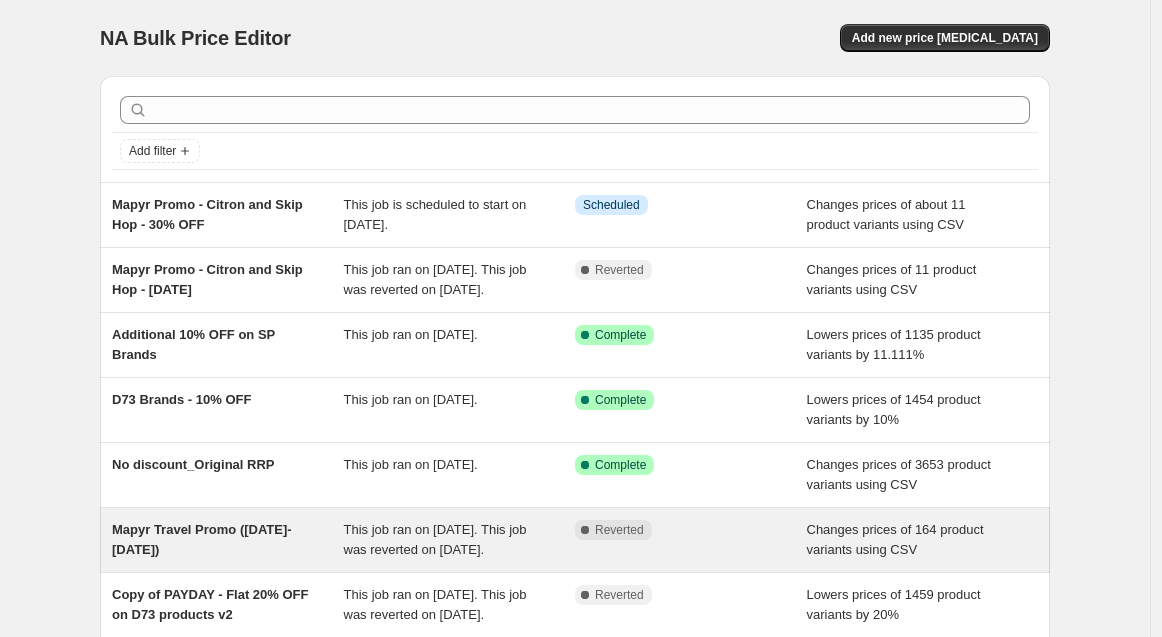 scroll, scrollTop: 222, scrollLeft: 0, axis: vertical 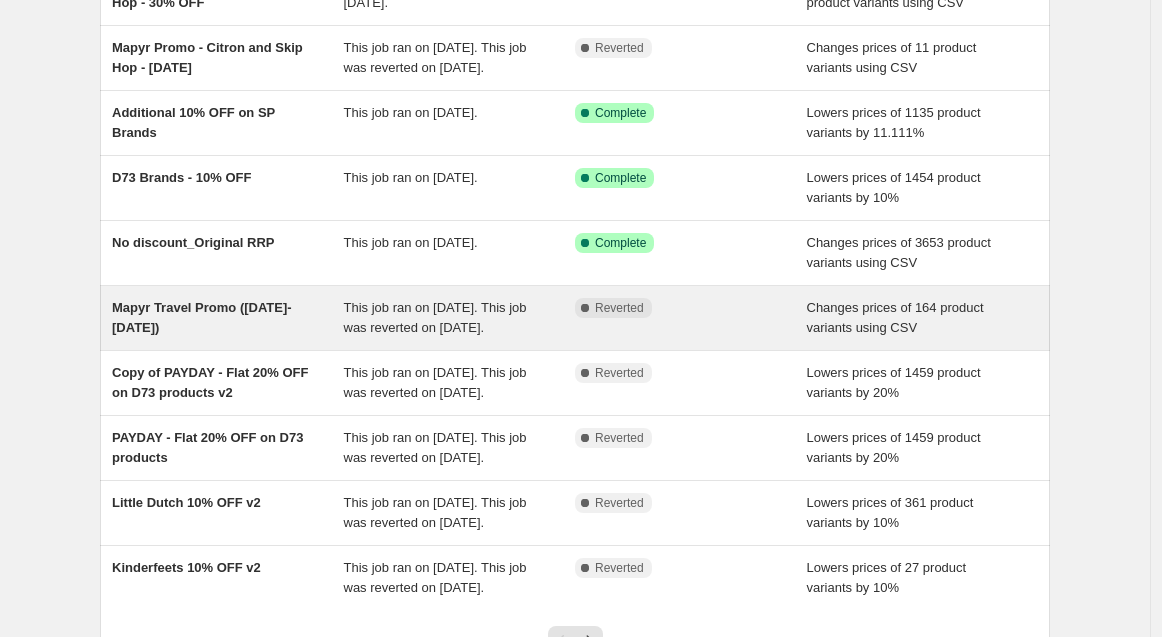 click on "Mapyr Travel Promo ([DATE]-[DATE])" at bounding box center (202, 317) 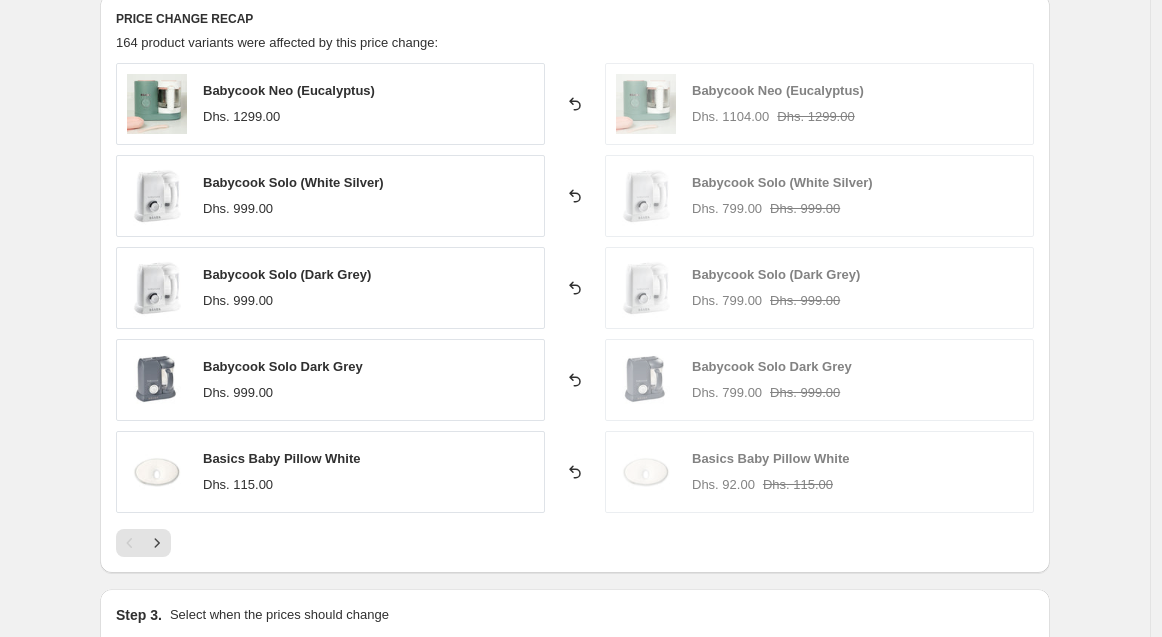 scroll, scrollTop: 1000, scrollLeft: 0, axis: vertical 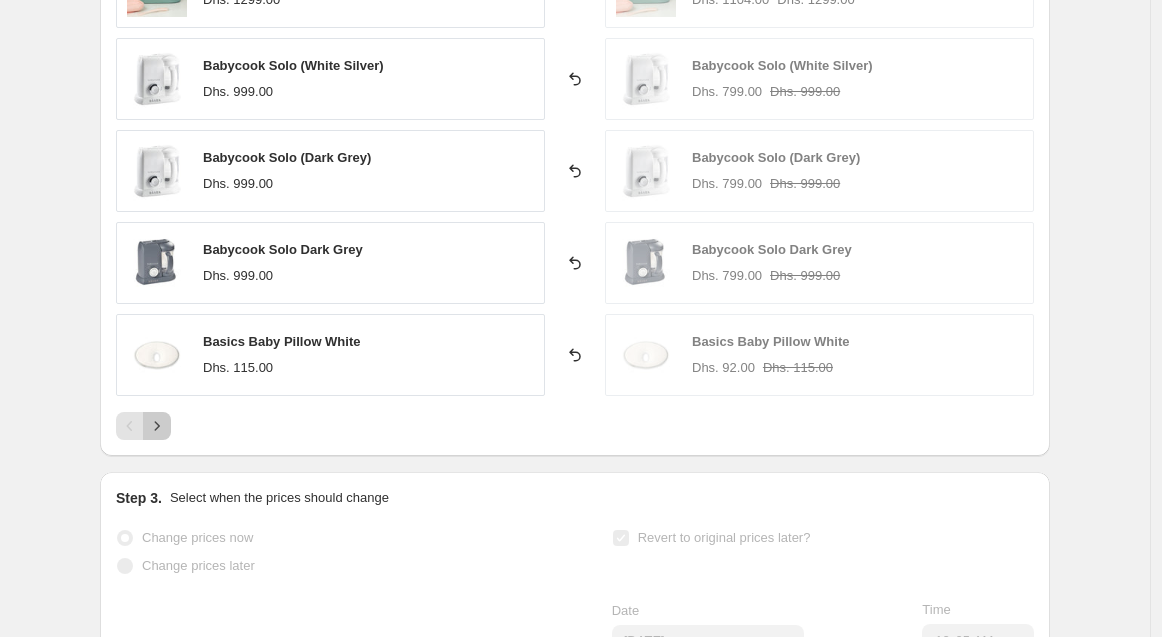 click at bounding box center [157, 426] 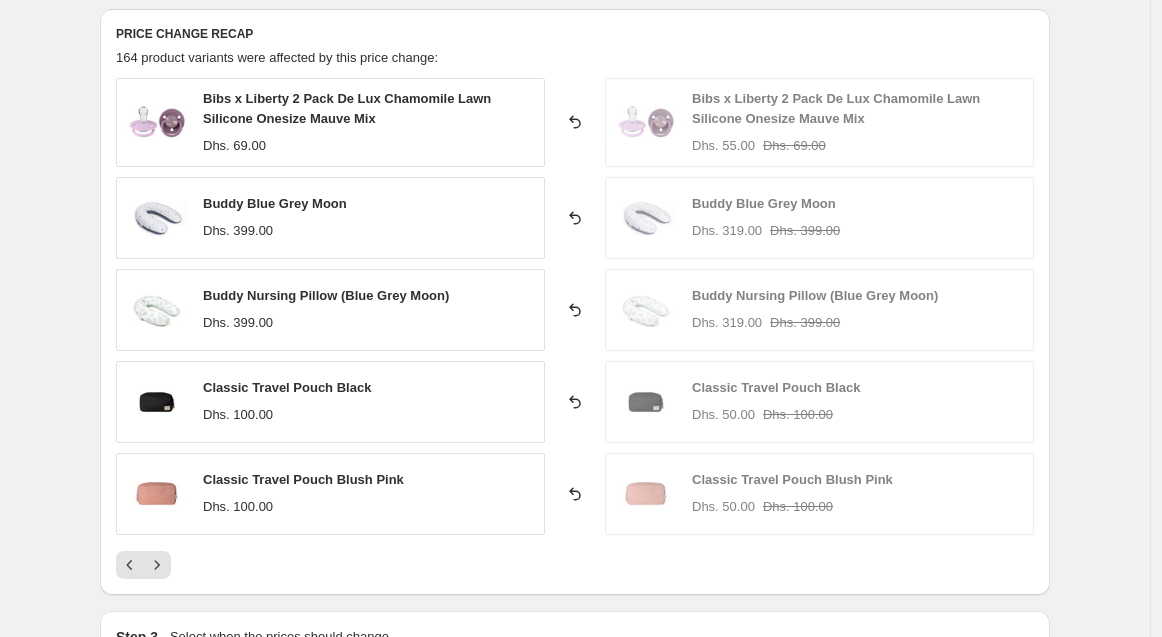 scroll, scrollTop: 888, scrollLeft: 0, axis: vertical 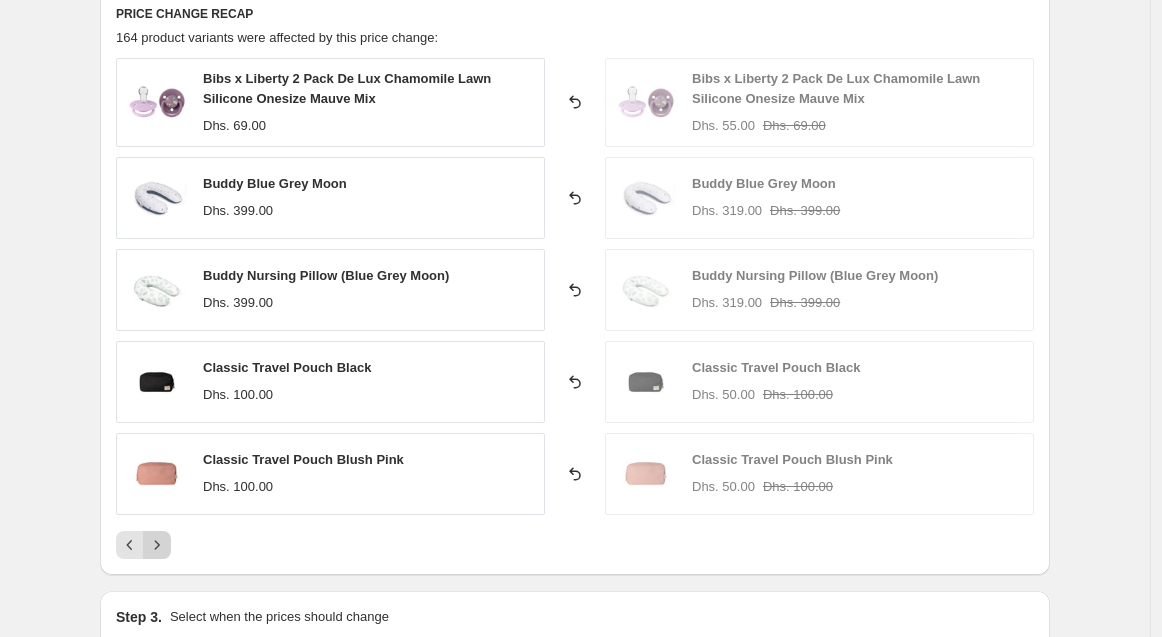click 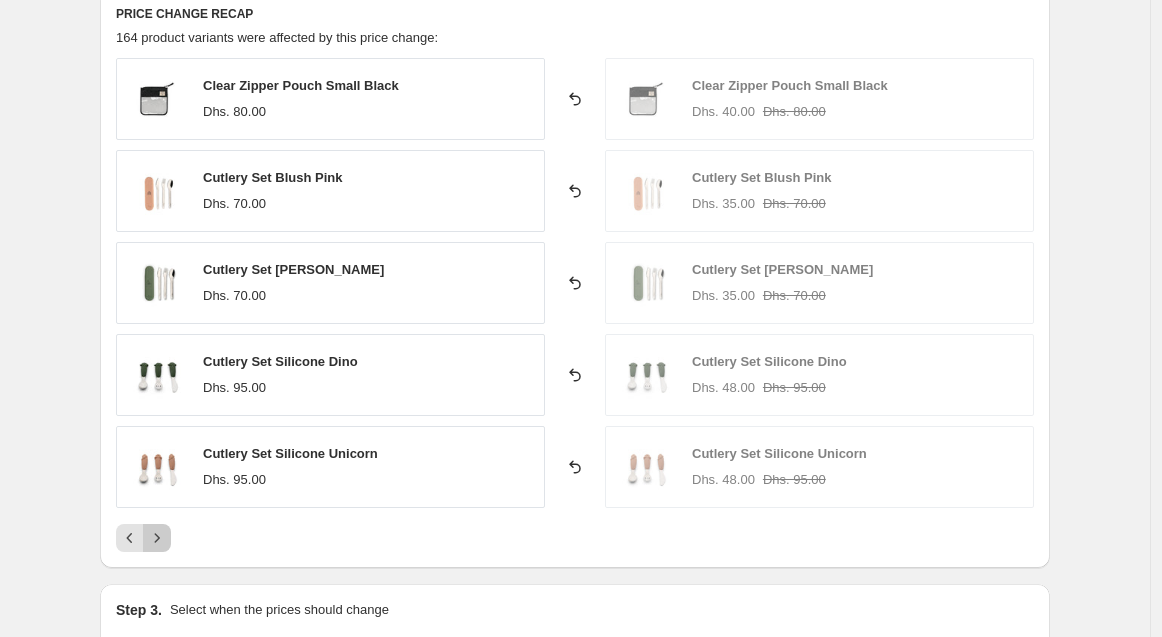 click at bounding box center (157, 538) 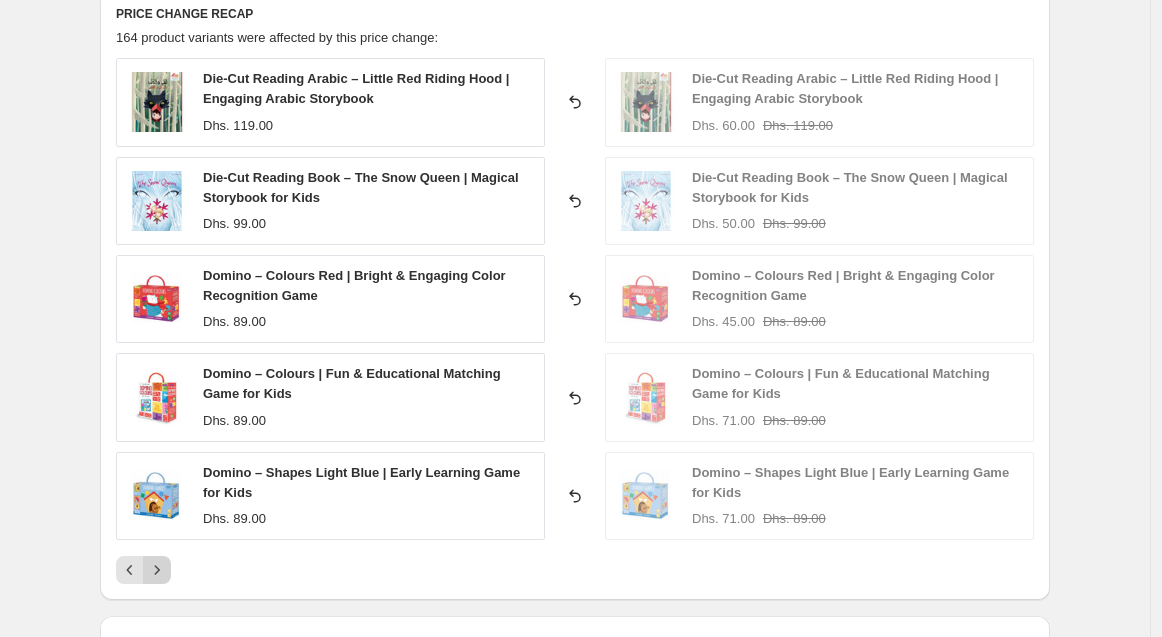 click 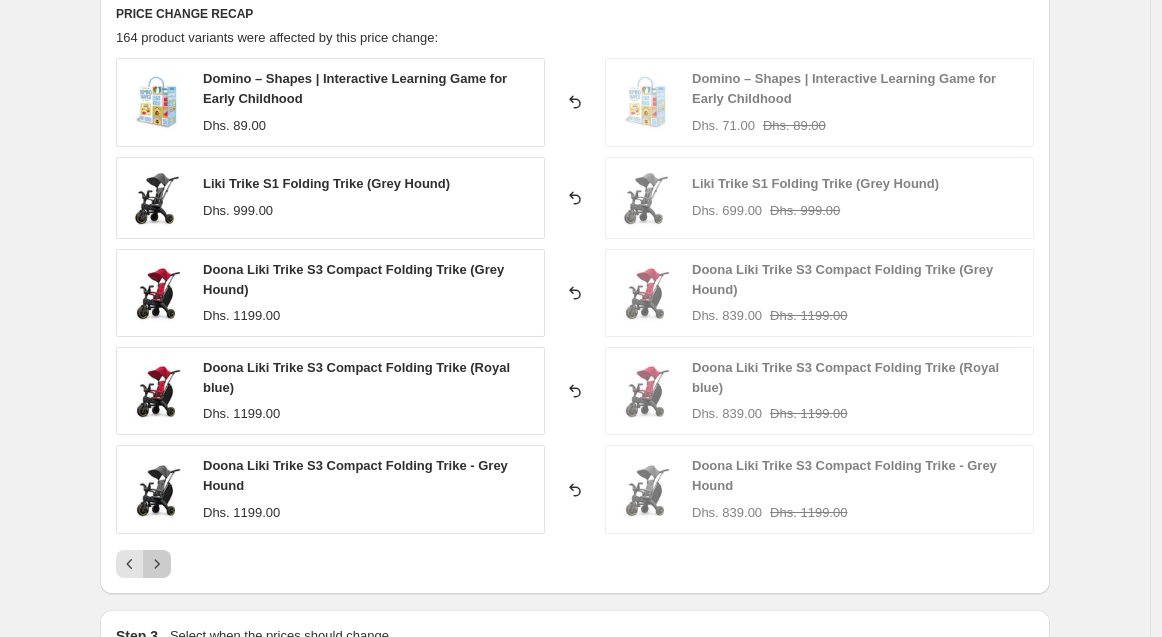 click 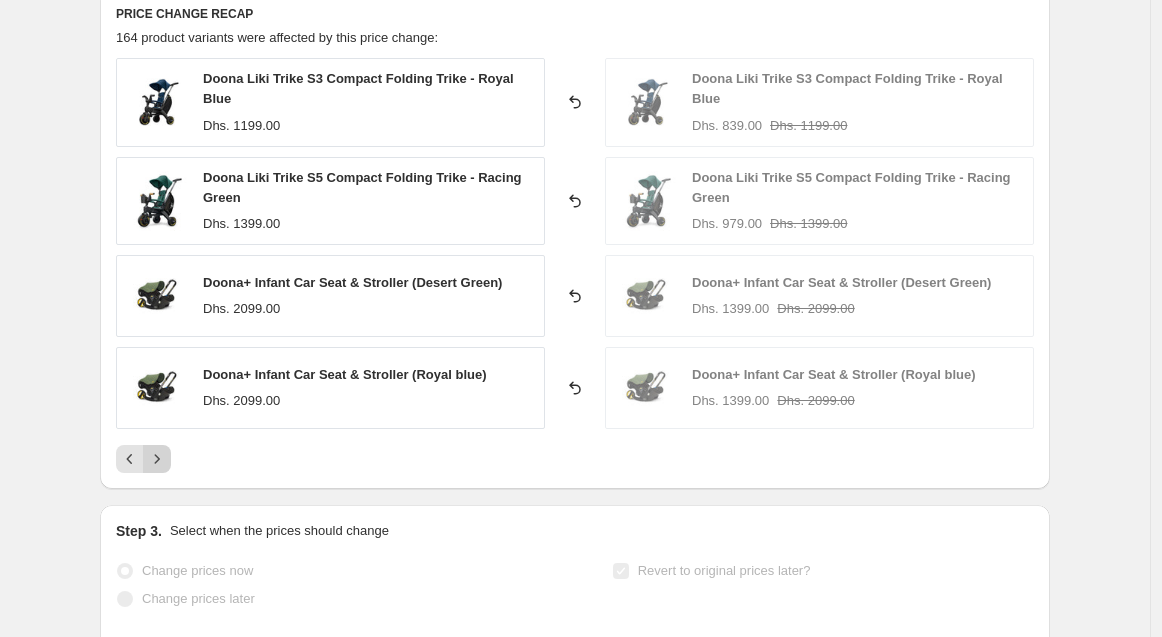 click at bounding box center (157, 459) 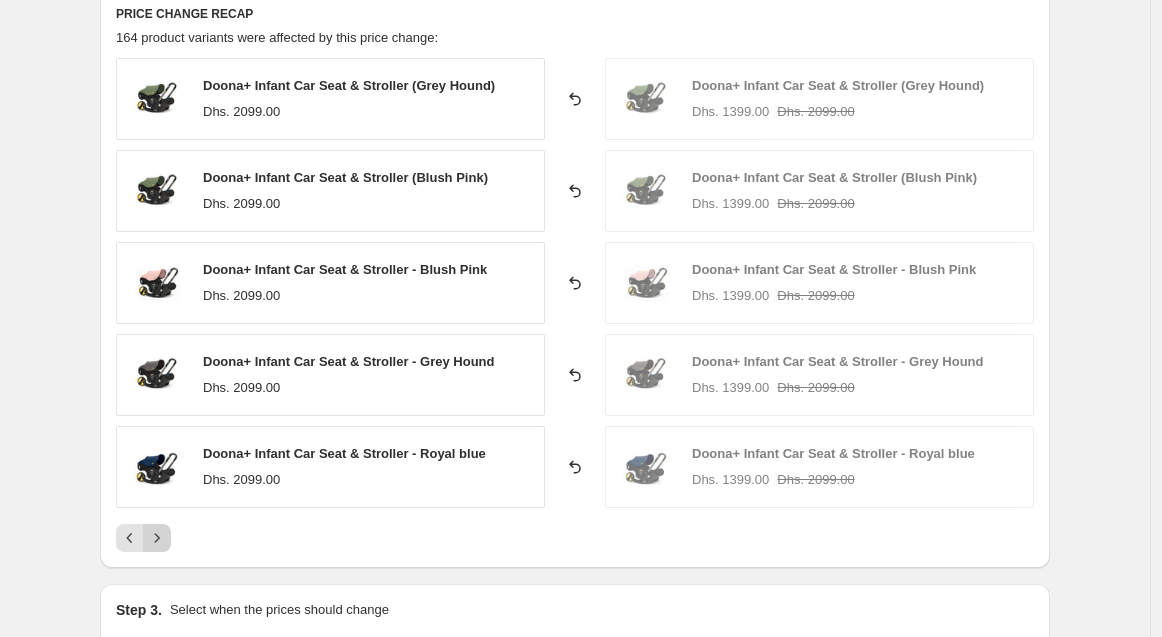 click 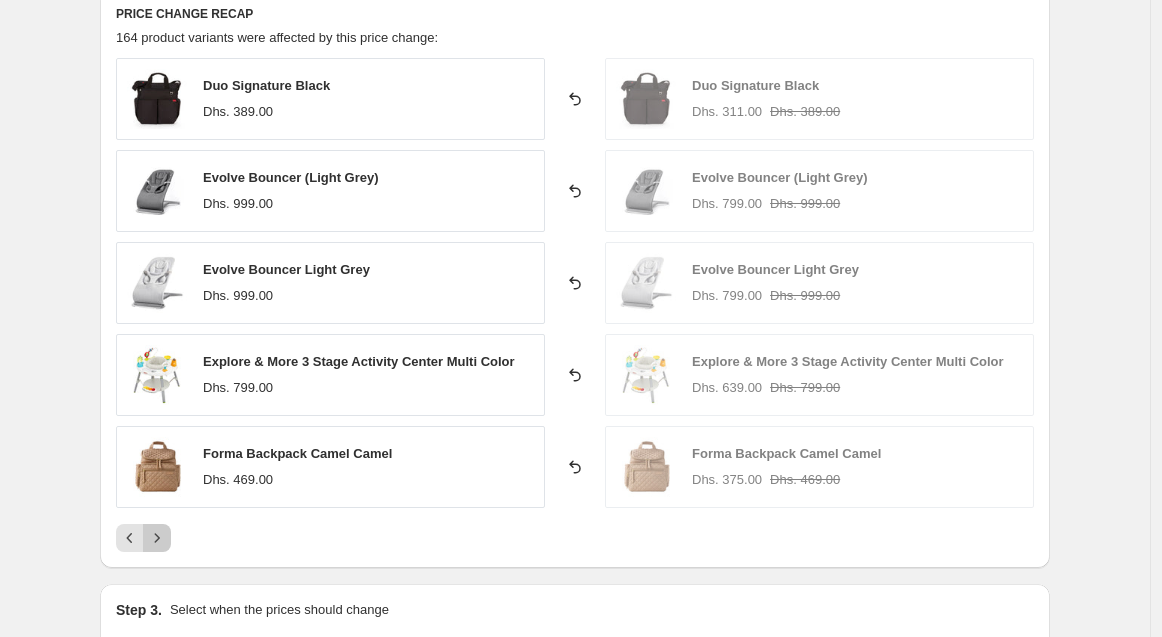 click 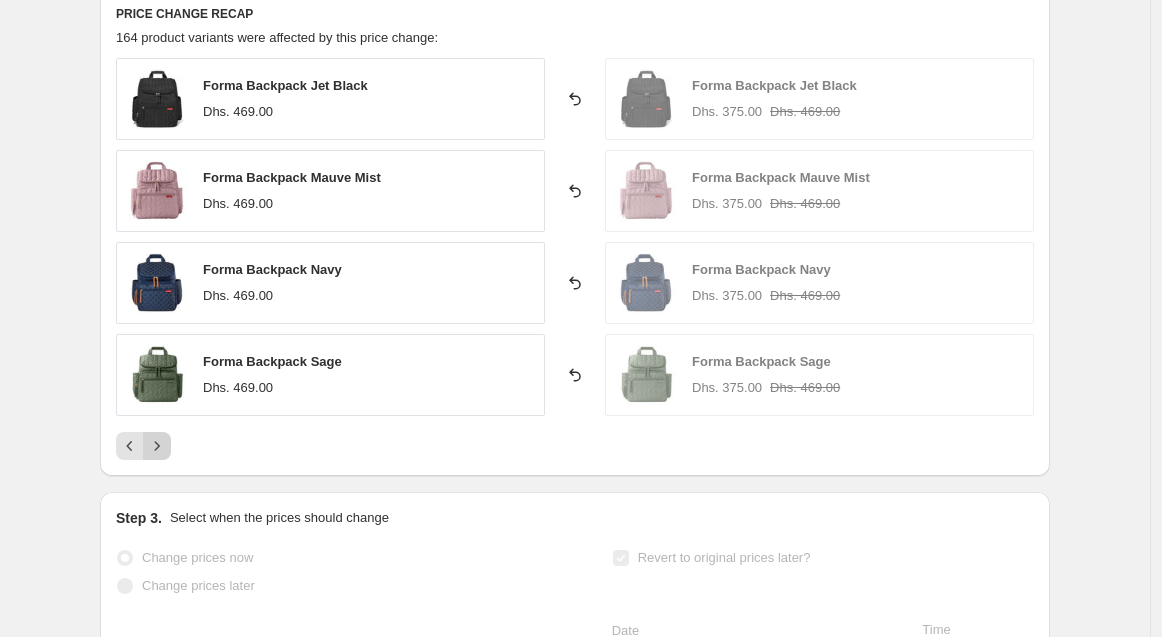 click 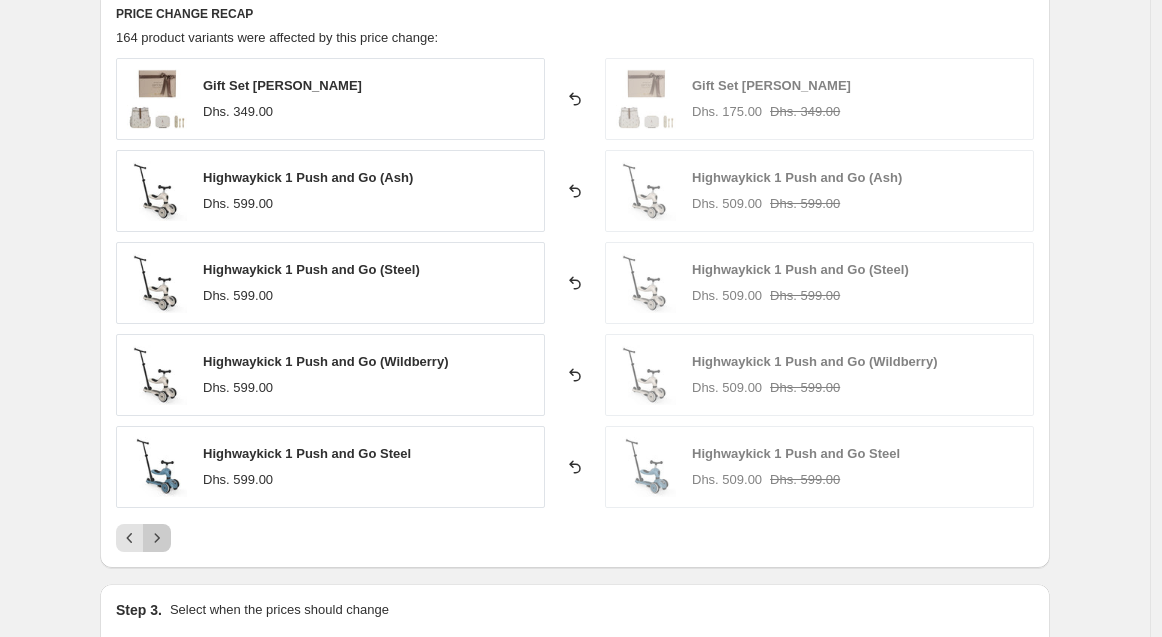 click at bounding box center [157, 538] 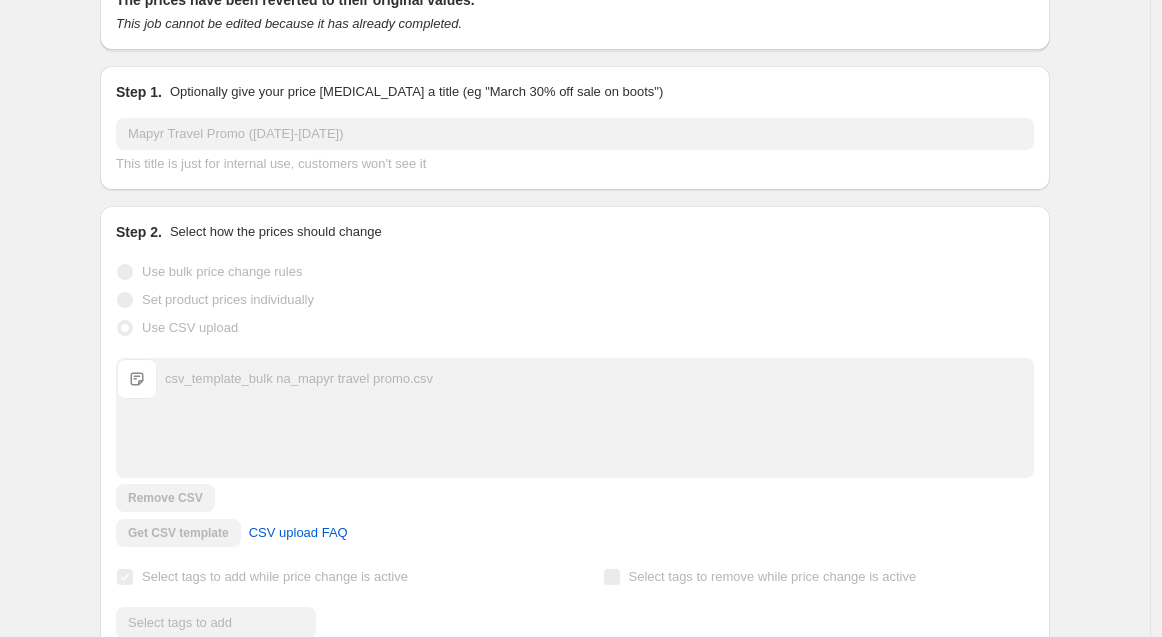 scroll, scrollTop: 0, scrollLeft: 0, axis: both 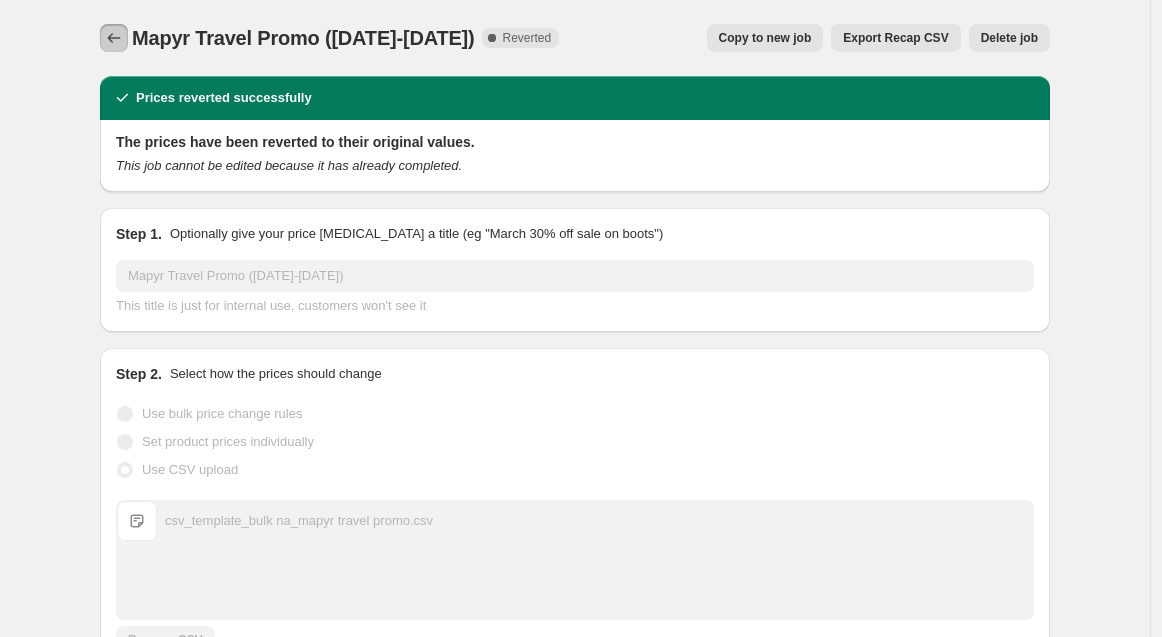 click 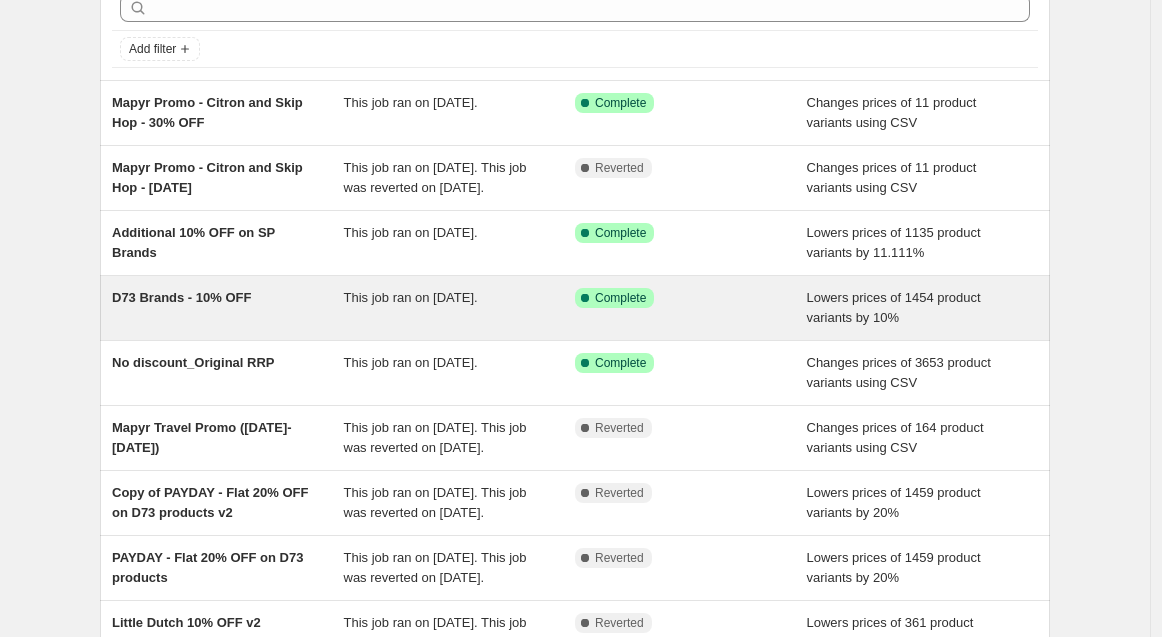 scroll, scrollTop: 222, scrollLeft: 0, axis: vertical 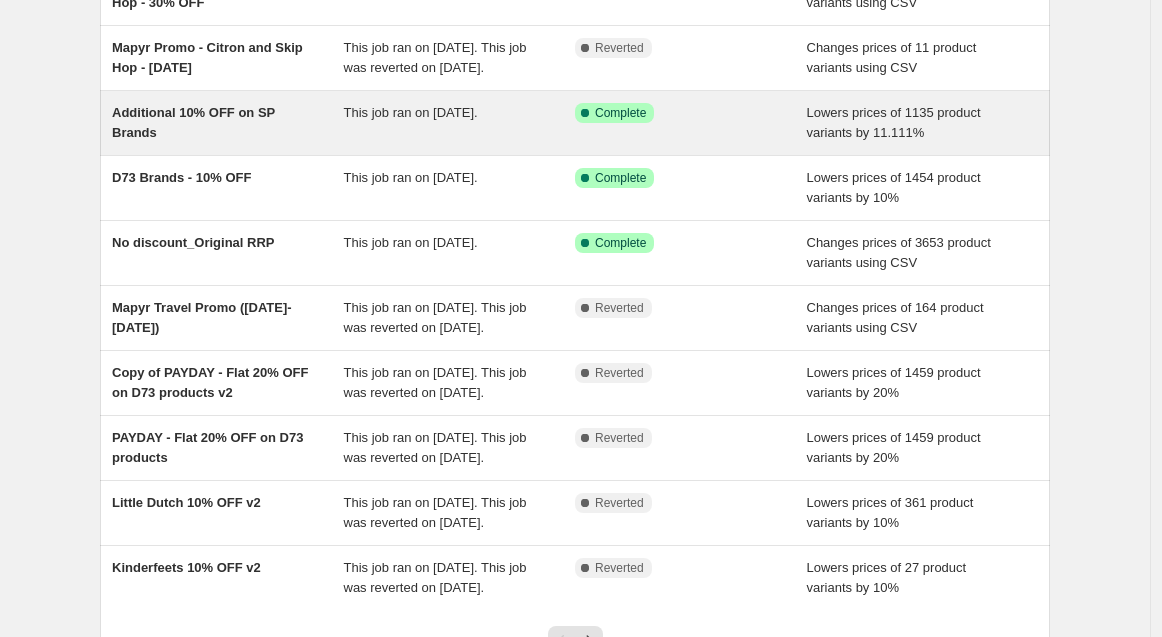 click on "Additional 10% OFF on SP Brands" at bounding box center [193, 122] 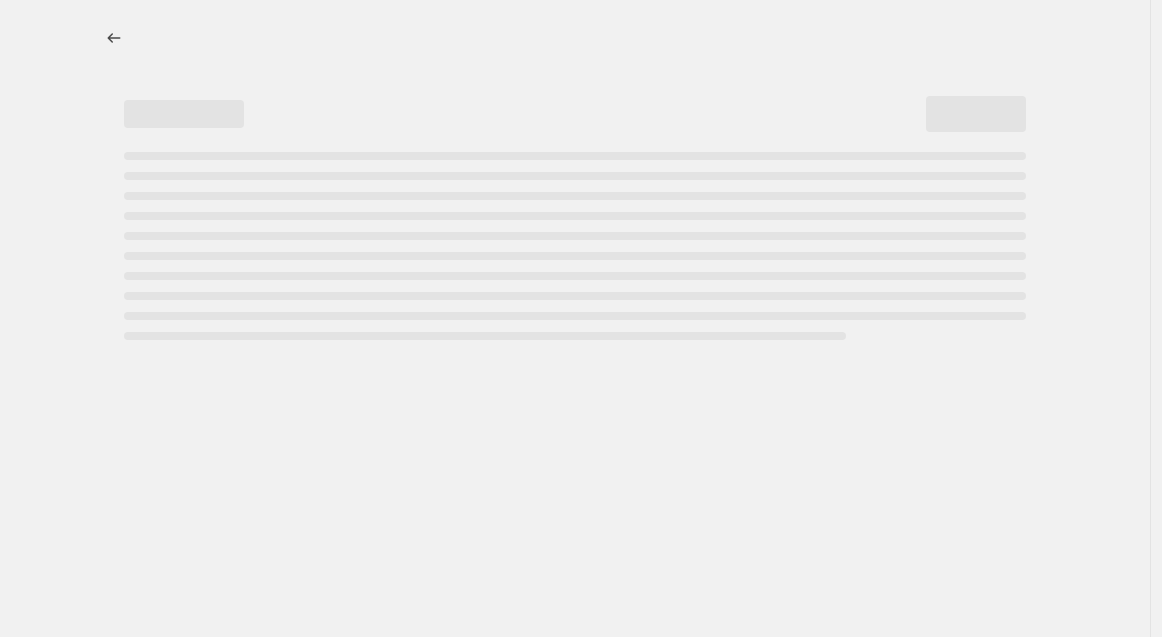scroll, scrollTop: 0, scrollLeft: 0, axis: both 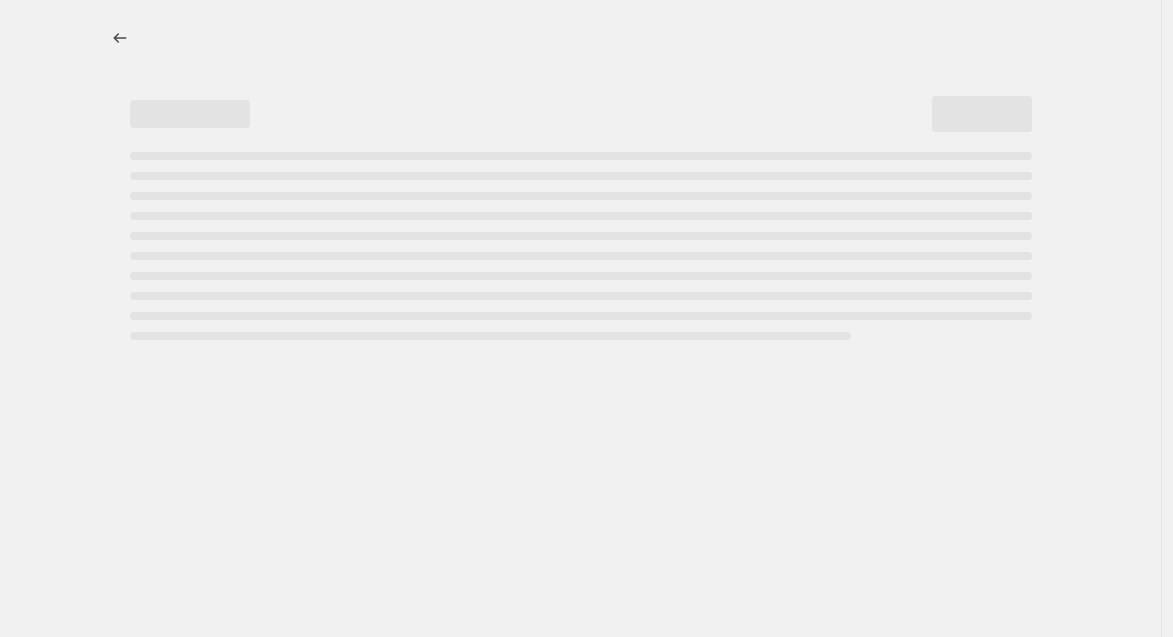 select on "percentage" 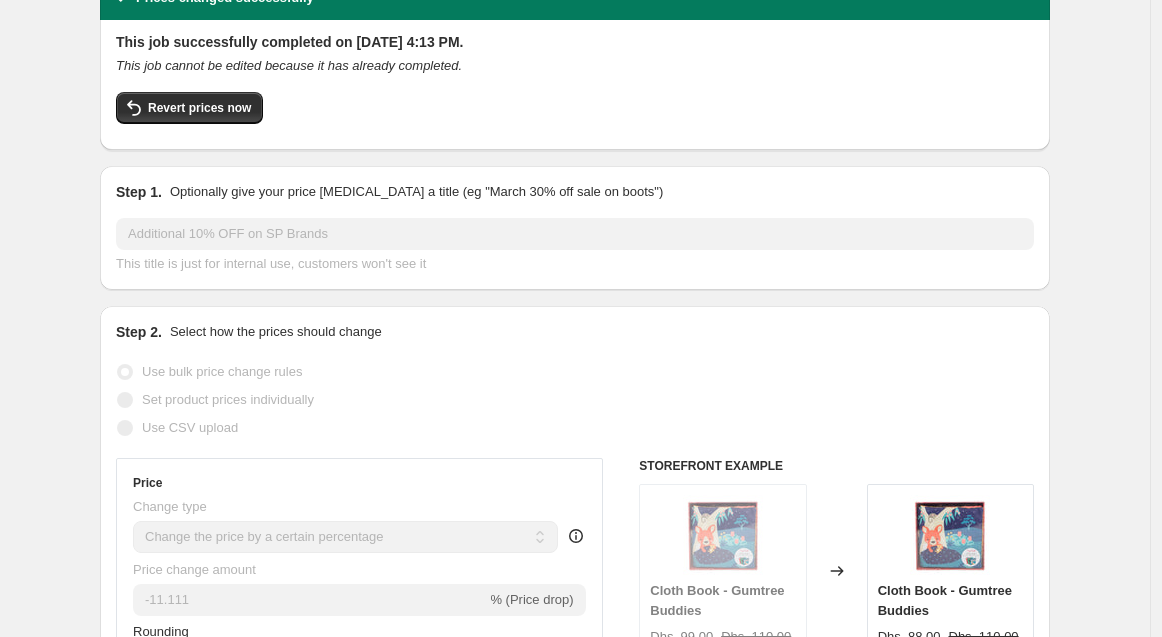 scroll, scrollTop: 0, scrollLeft: 0, axis: both 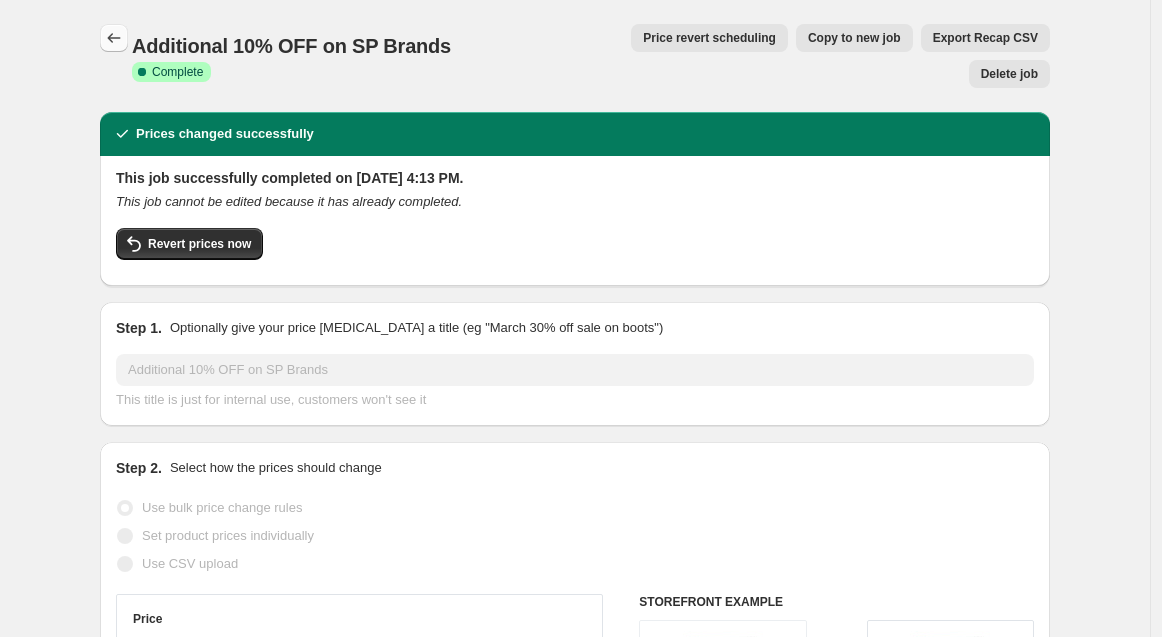 click at bounding box center (114, 38) 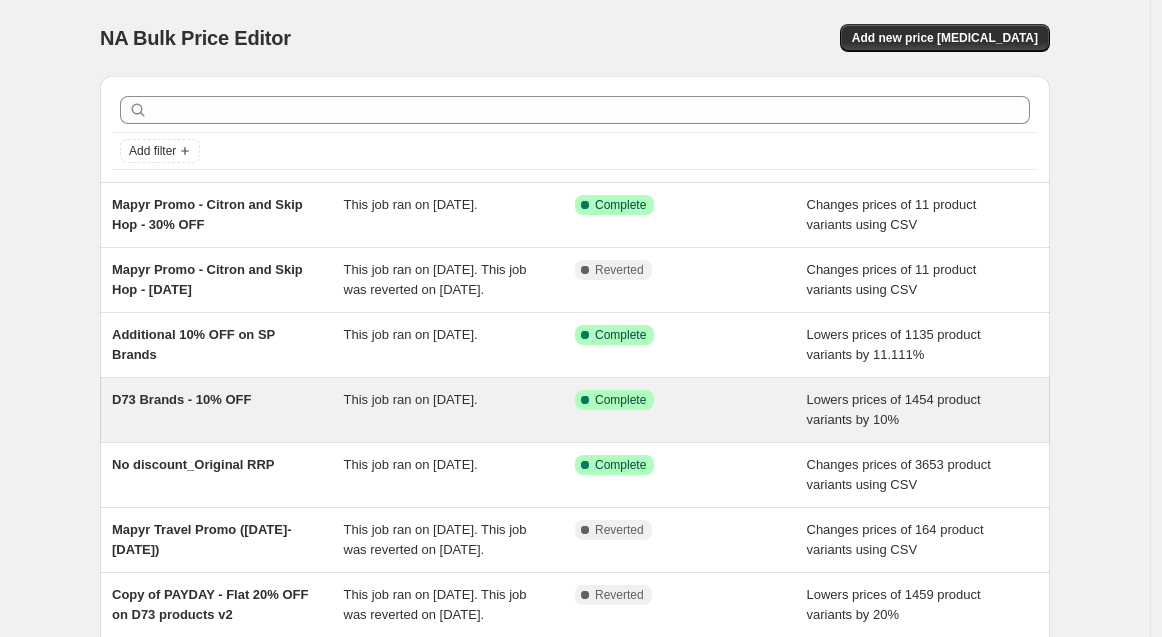 click on "D73 Brands - 10% OFF" at bounding box center (228, 410) 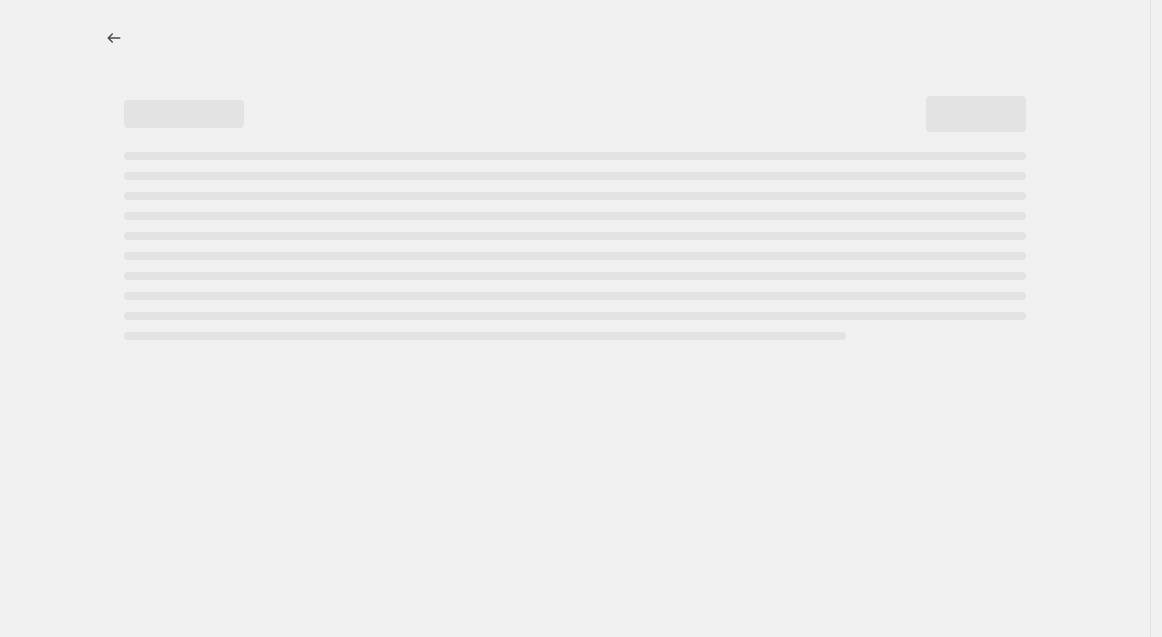 select on "percentage" 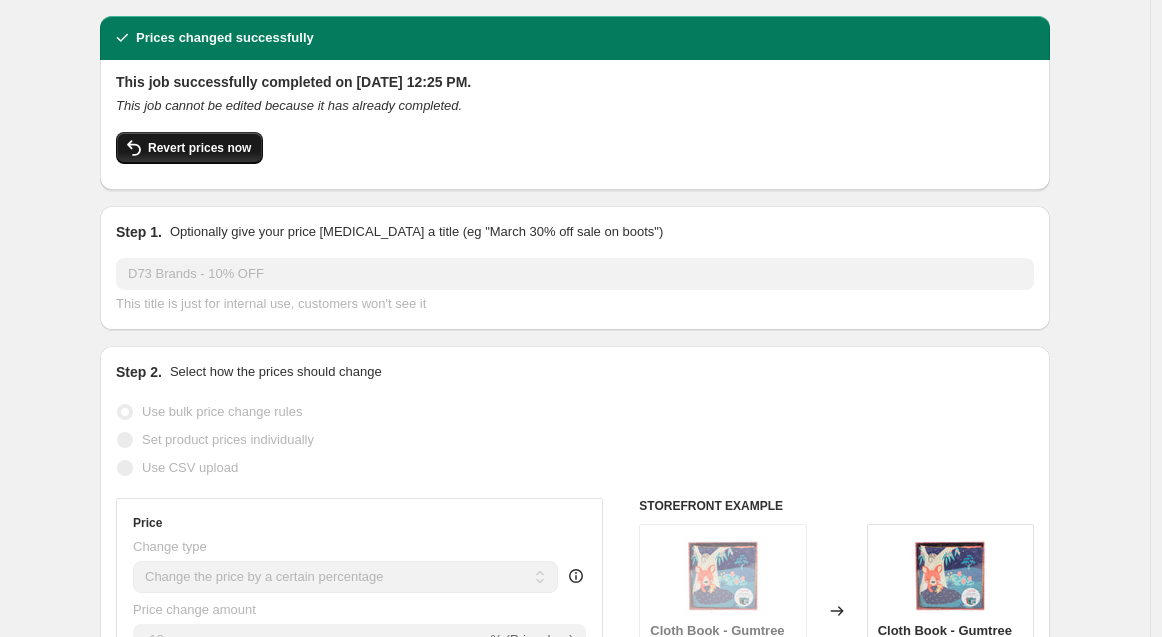 scroll, scrollTop: 0, scrollLeft: 0, axis: both 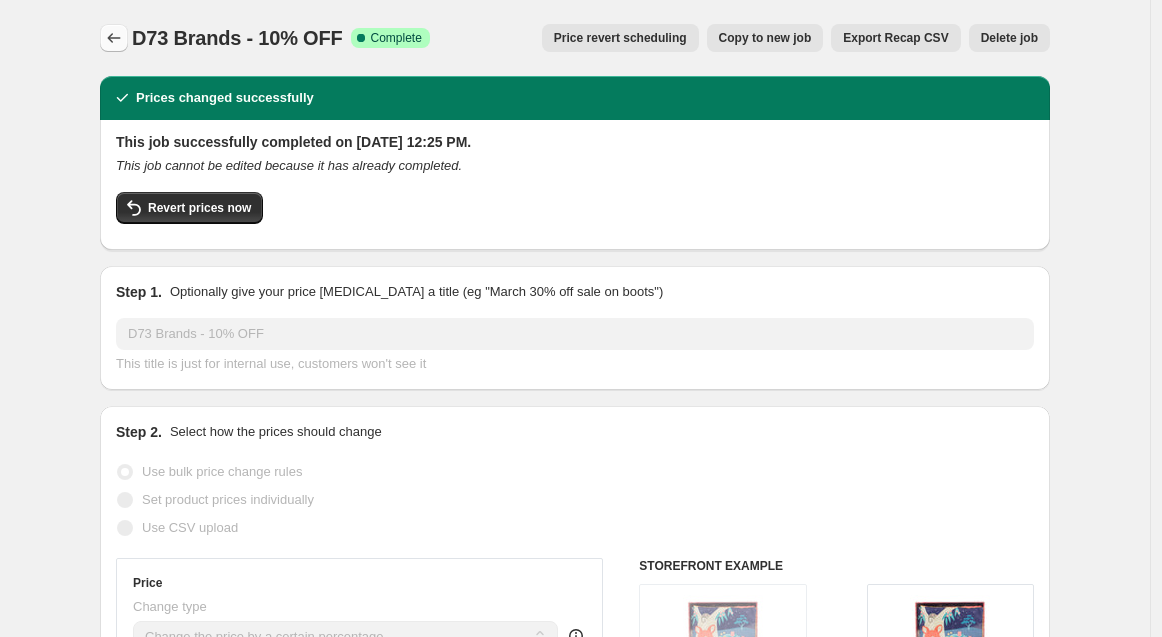 click 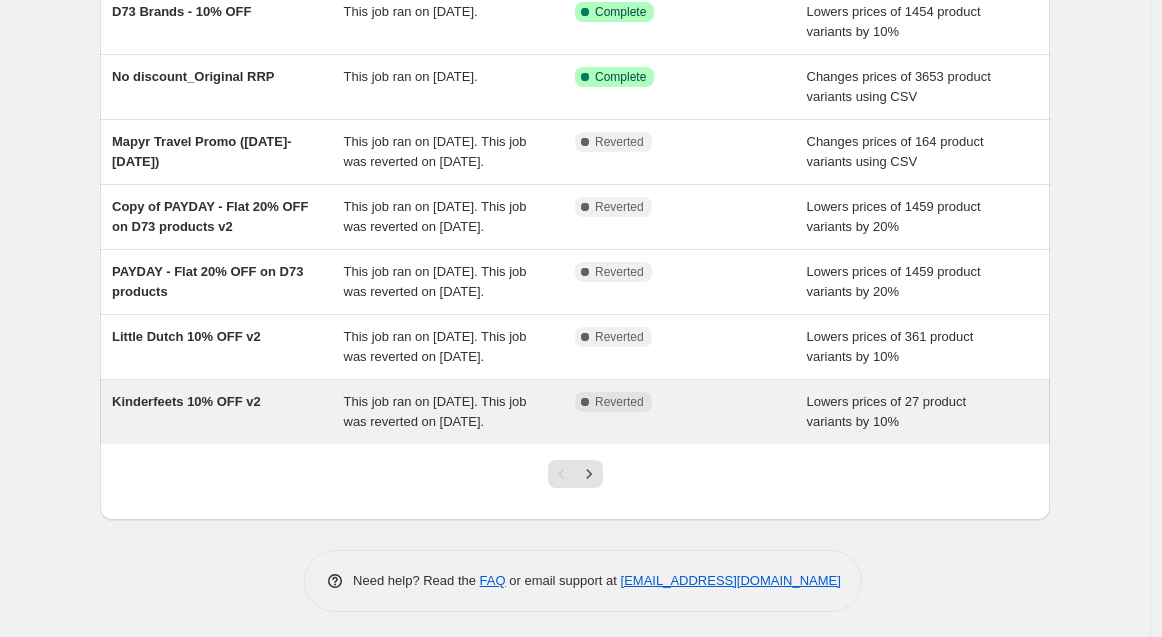 scroll, scrollTop: 0, scrollLeft: 0, axis: both 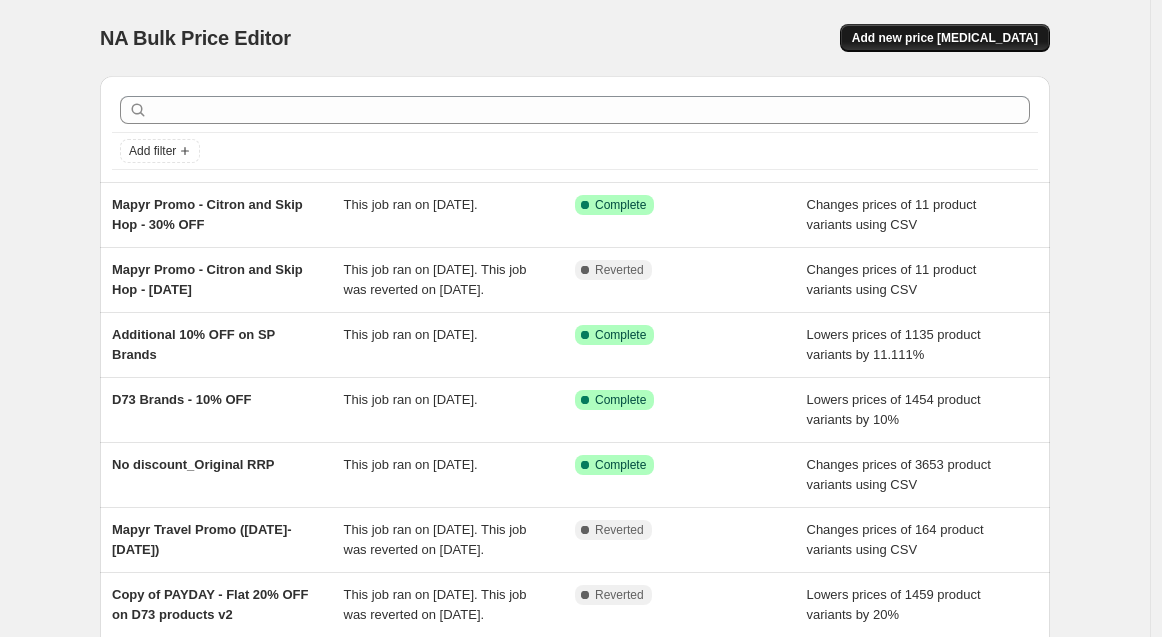 click on "Add new price [MEDICAL_DATA]" at bounding box center (945, 38) 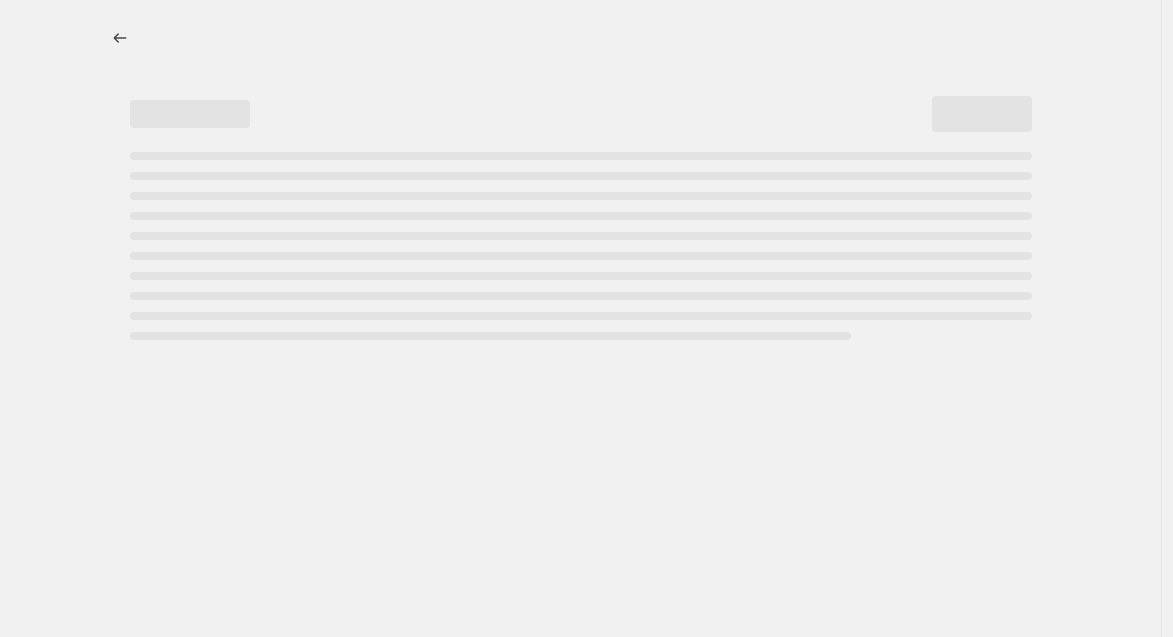 select on "percentage" 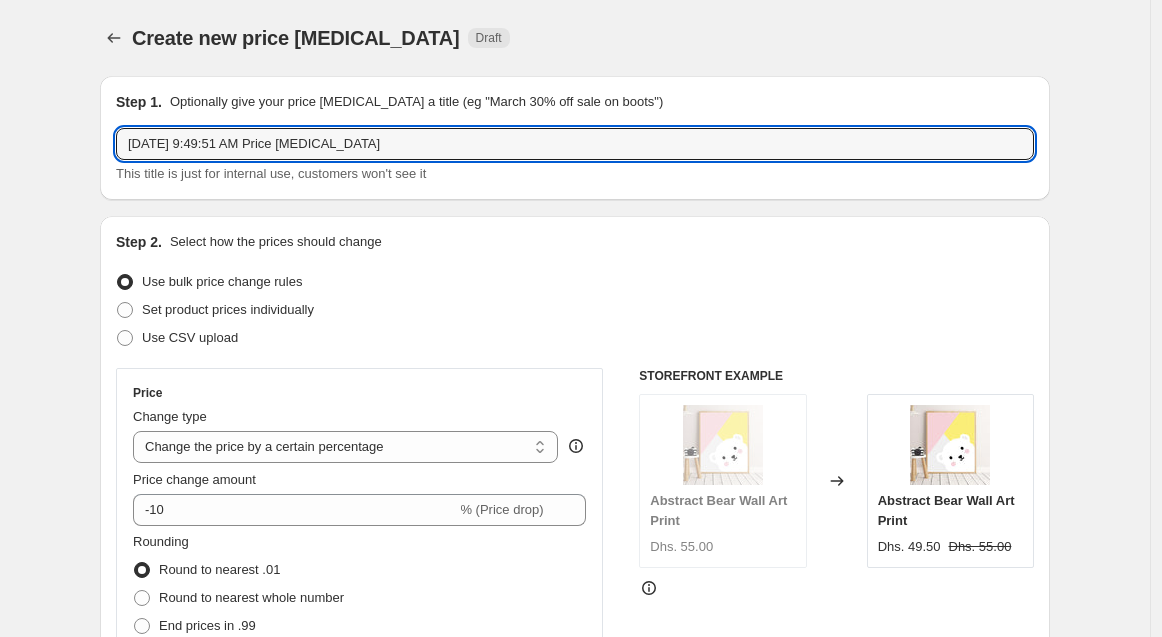 drag, startPoint x: 423, startPoint y: 145, endPoint x: -171, endPoint y: 134, distance: 594.10187 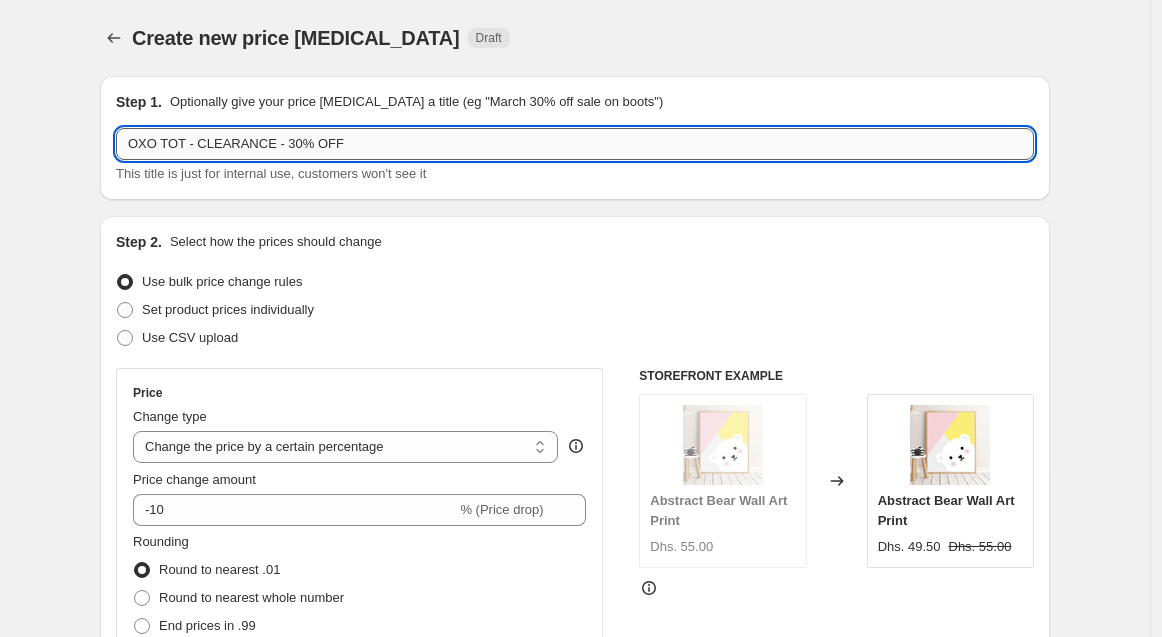 click on "OXO TOT - CLEARANCE - 30% OFF" at bounding box center [575, 144] 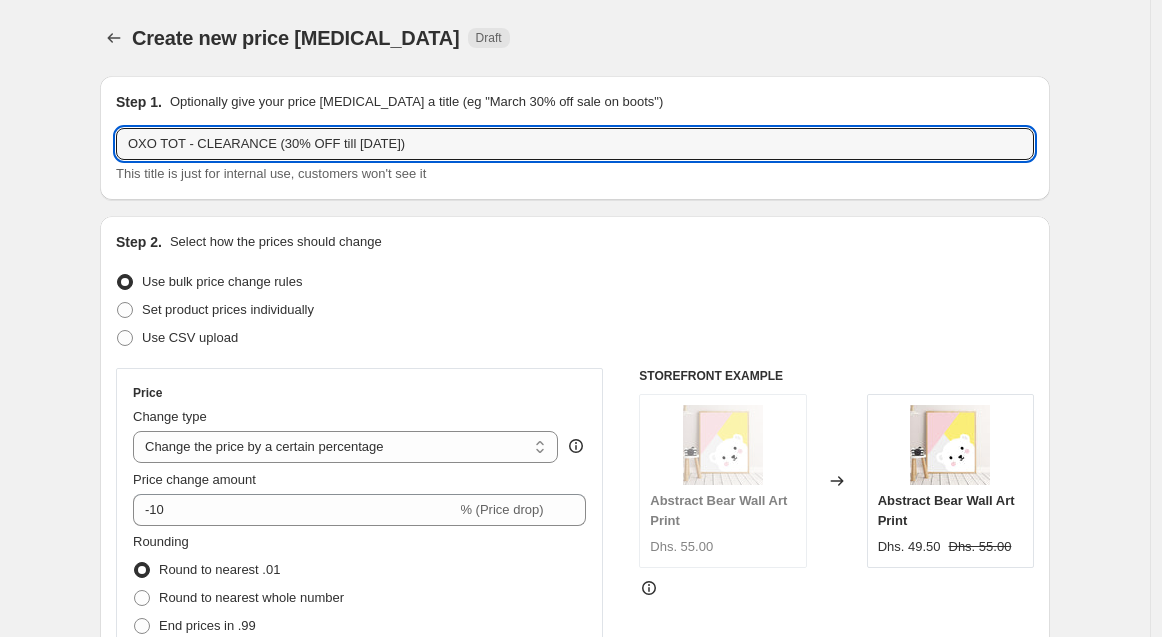 type on "OXO TOT - CLEARANCE (30% OFF till [DATE])" 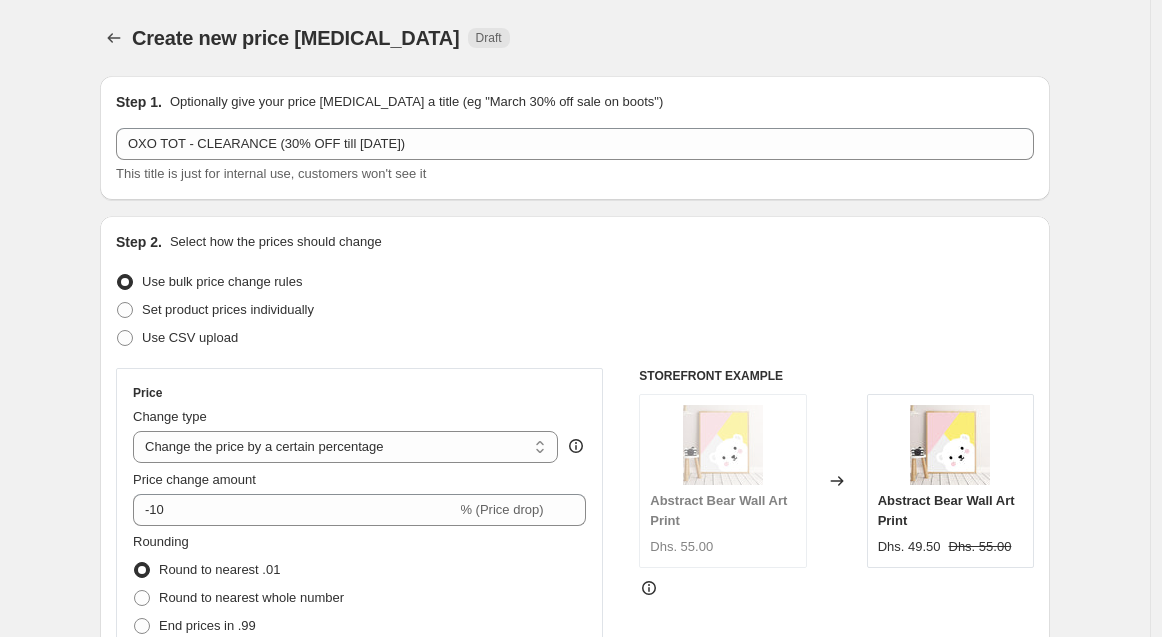 click on "Step 2. Select how the prices should change Use bulk price change rules Set product prices individually Use CSV upload Price Change type Change the price to a certain amount Change the price by a certain amount Change the price by a certain percentage Change the price to the current compare at price (price before sale) Change the price by a certain amount relative to the compare at price Change the price by a certain percentage relative to the compare at price Don't change the price Change the price by a certain percentage relative to the cost per item Change price to certain cost margin Change the price by a certain percentage Price change amount -10 % (Price drop) Rounding Round to nearest .01 Round to nearest whole number End prices in .99 End prices in a certain number Show rounding direction options? Compare at price What's the compare at price? Change type Change the compare at price to the current price (sale) Change the compare at price to a certain amount Don't change the compare at price Dhs. 55.00" at bounding box center (575, 567) 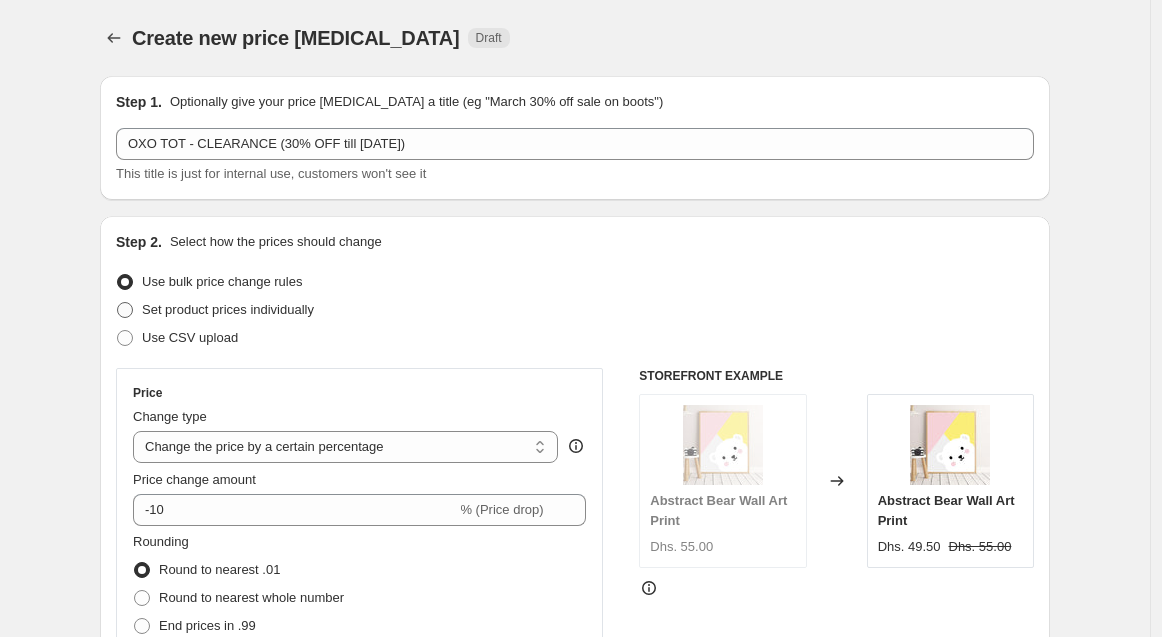 click on "Set product prices individually" at bounding box center [228, 309] 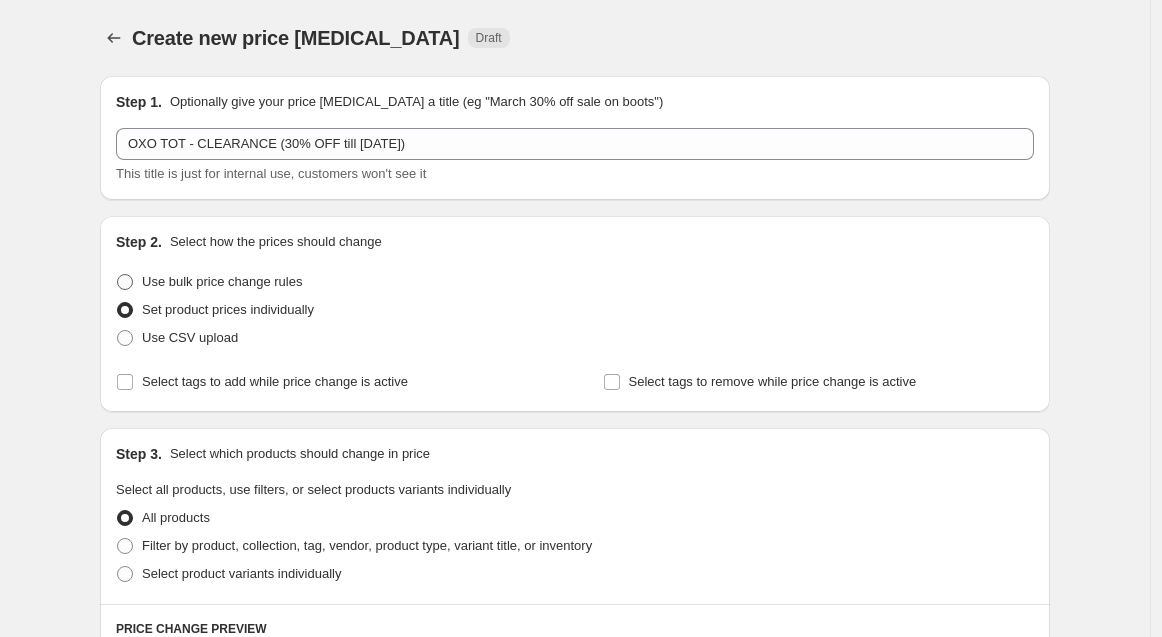 click on "Use bulk price change rules" at bounding box center (222, 281) 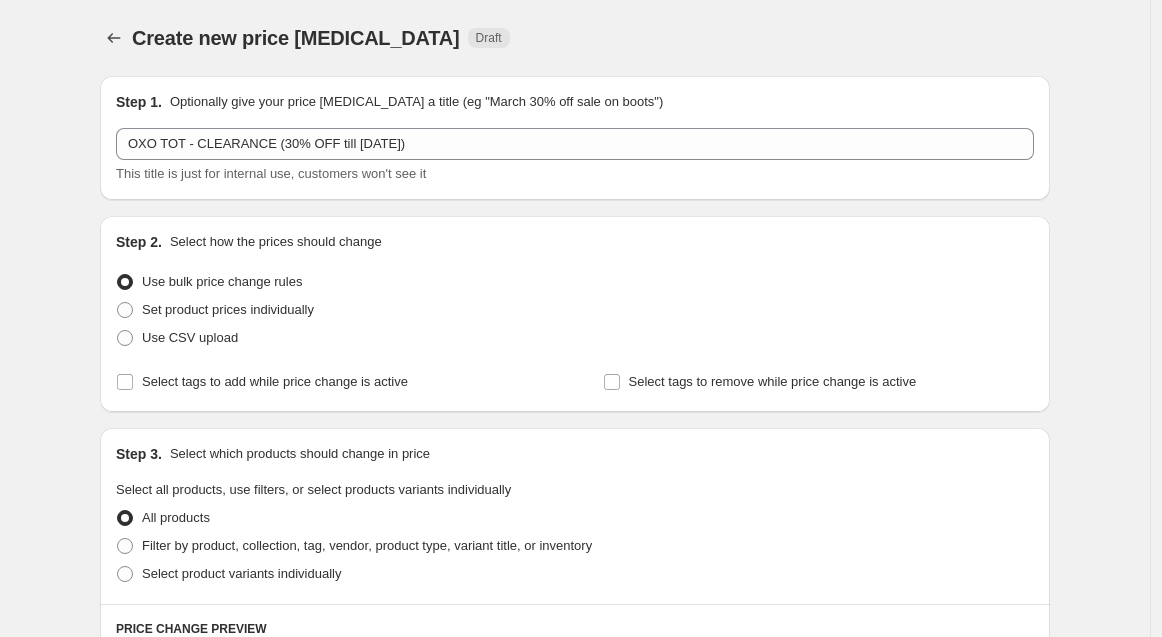 select on "percentage" 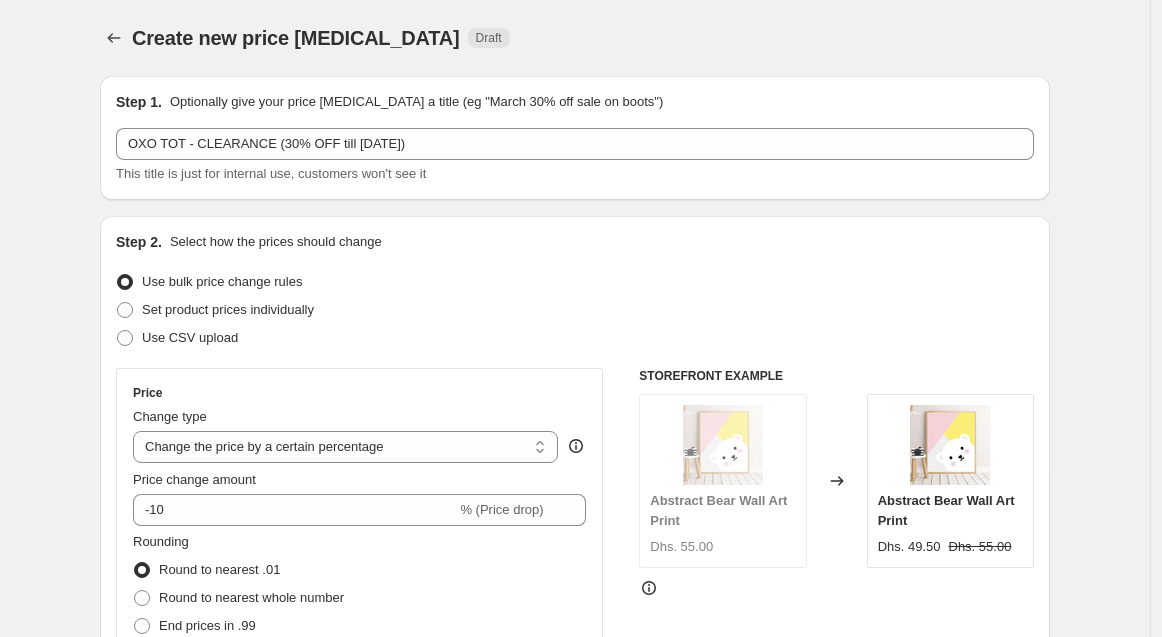 scroll, scrollTop: 222, scrollLeft: 0, axis: vertical 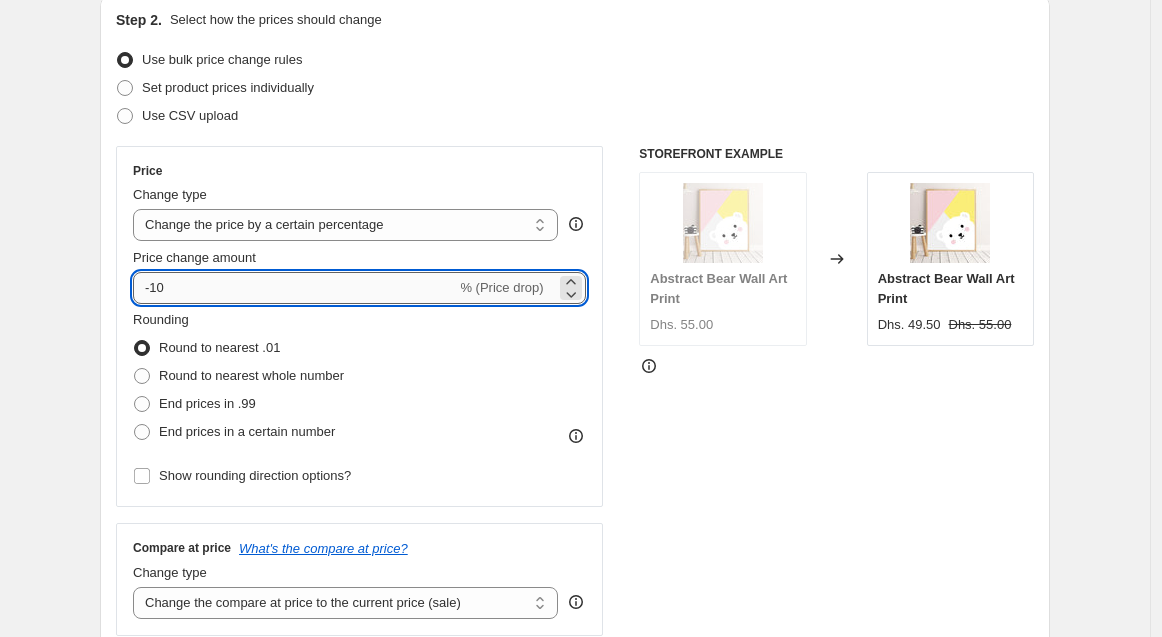 click on "-10" at bounding box center [294, 288] 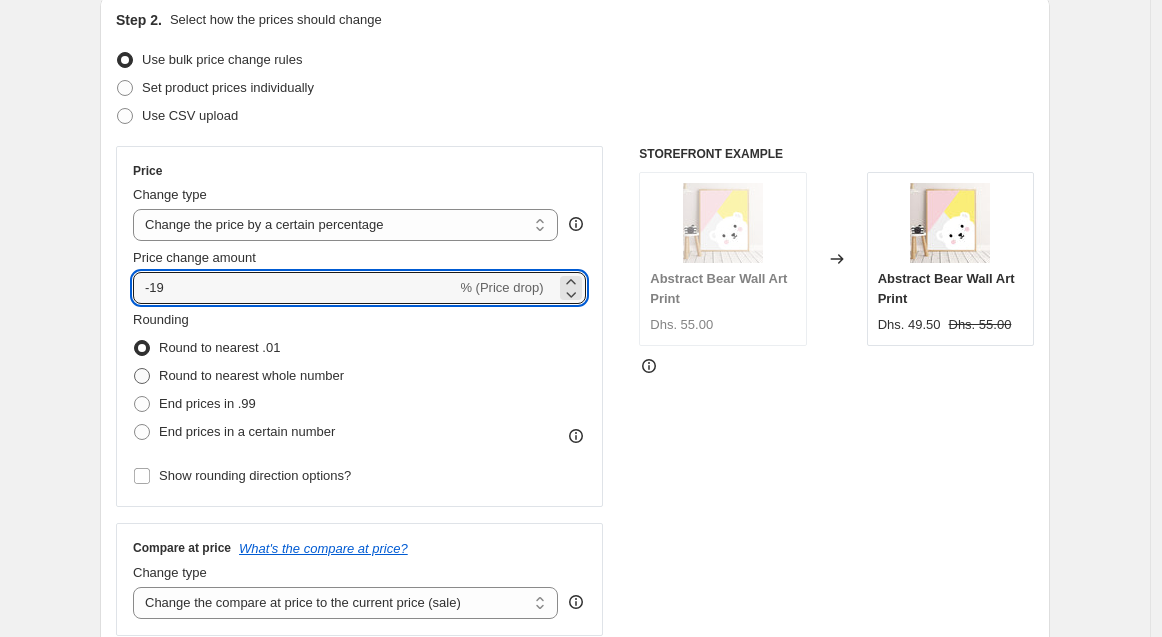 type on "-19" 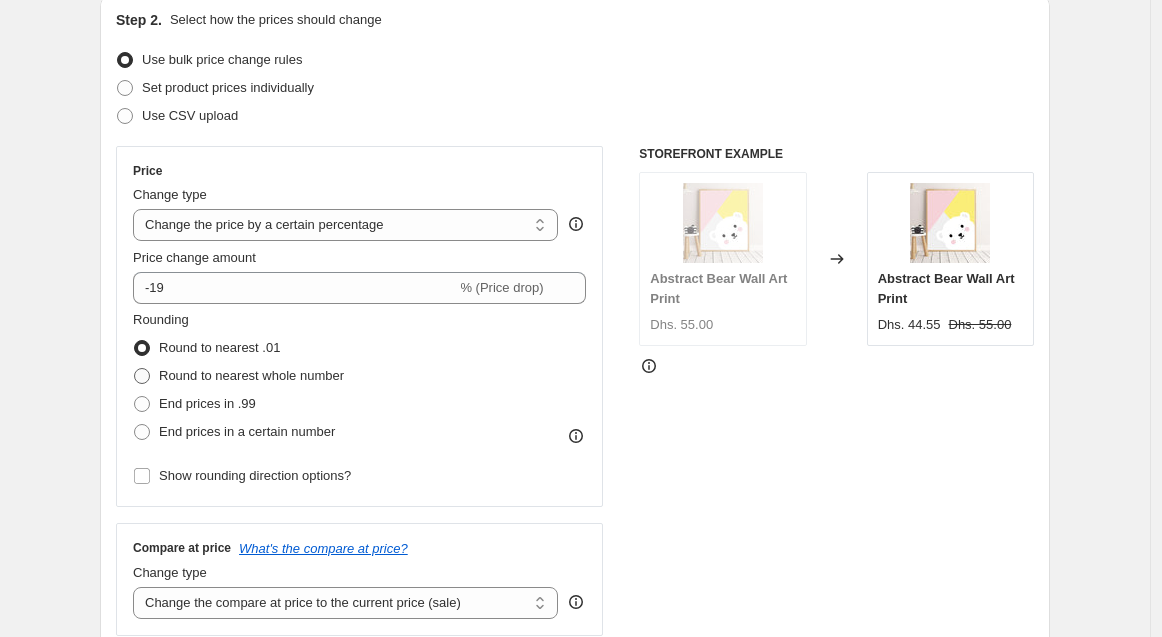 click on "Round to nearest whole number" at bounding box center [251, 375] 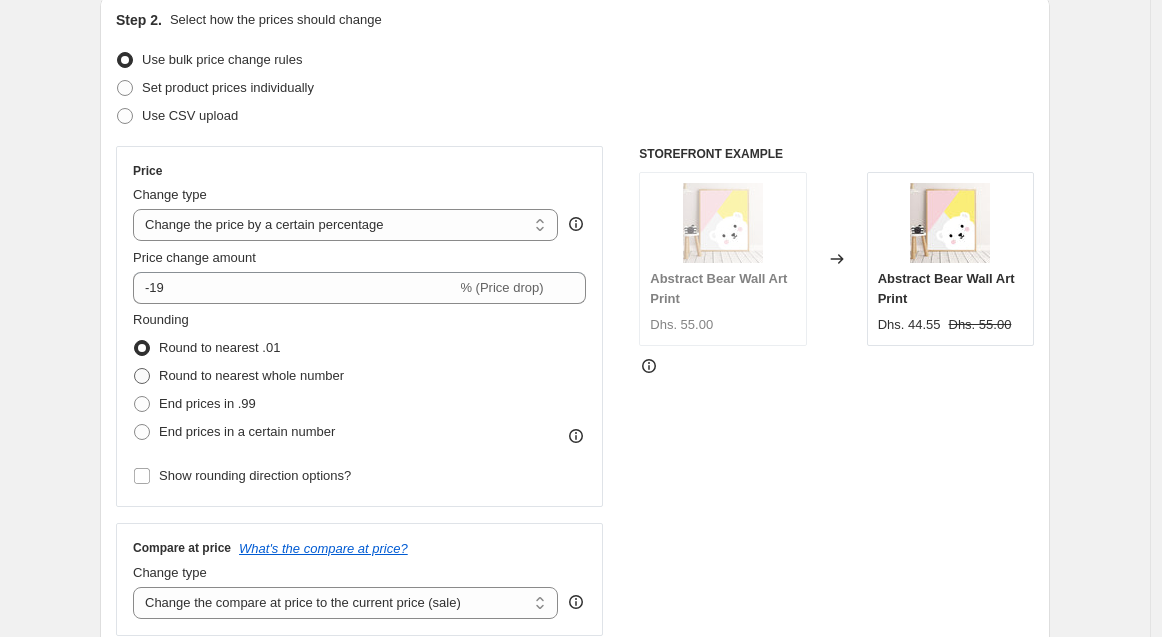 radio on "true" 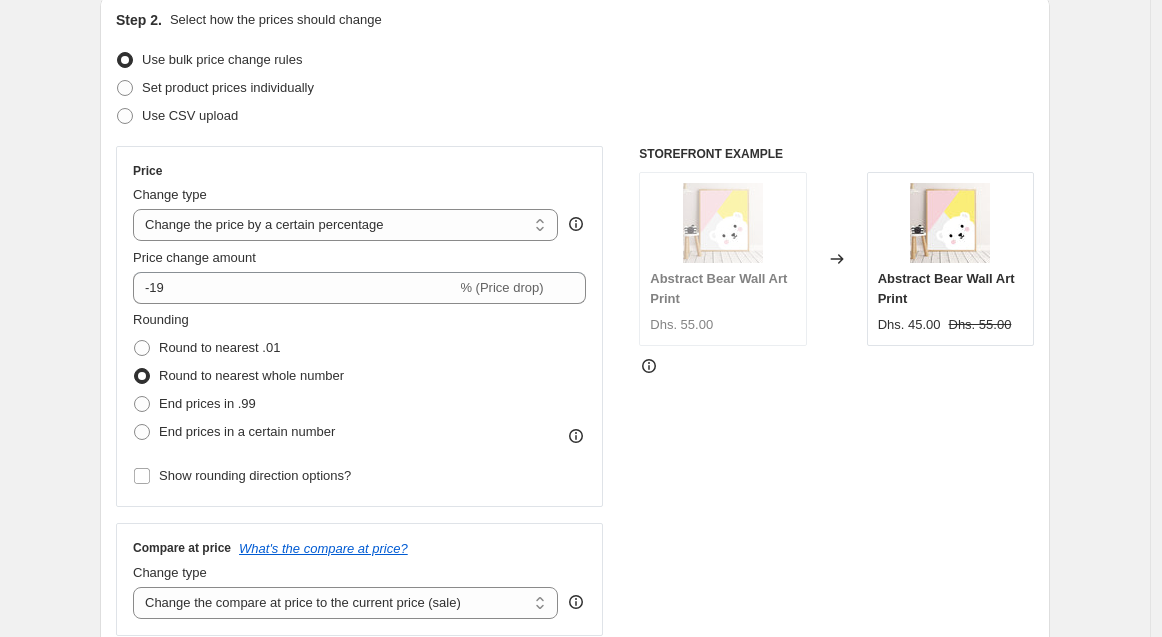 scroll, scrollTop: 333, scrollLeft: 0, axis: vertical 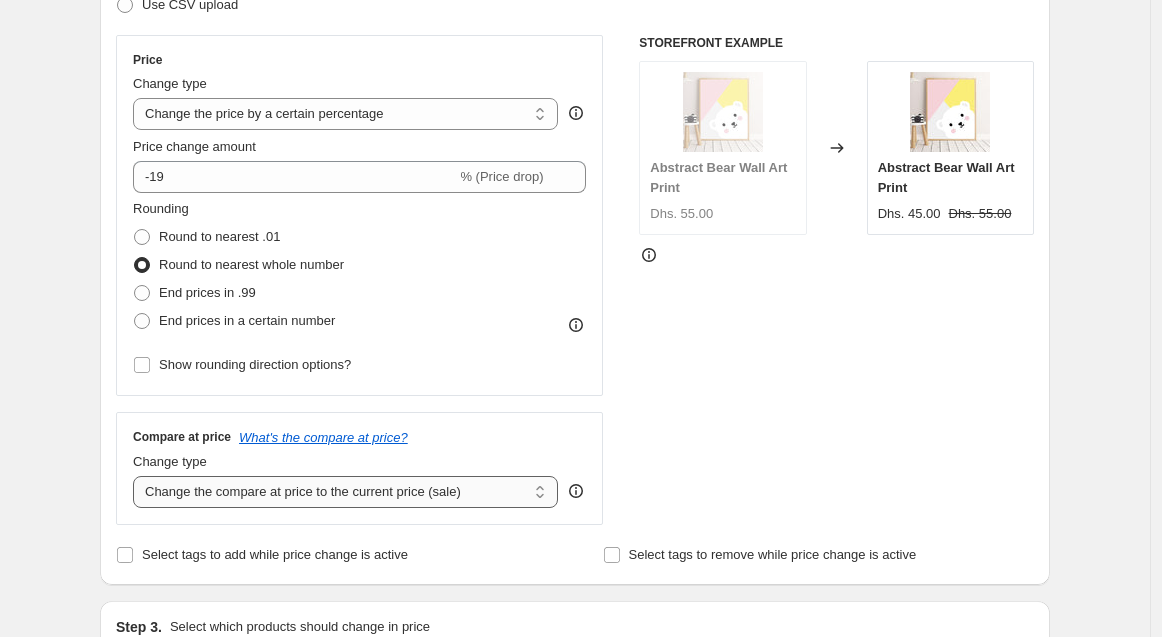 click on "Change the compare at price to the current price (sale) Change the compare at price to a certain amount Change the compare at price by a certain amount Change the compare at price by a certain percentage Change the compare at price by a certain amount relative to the actual price Change the compare at price by a certain percentage relative to the actual price Don't change the compare at price Remove the compare at price" at bounding box center (345, 492) 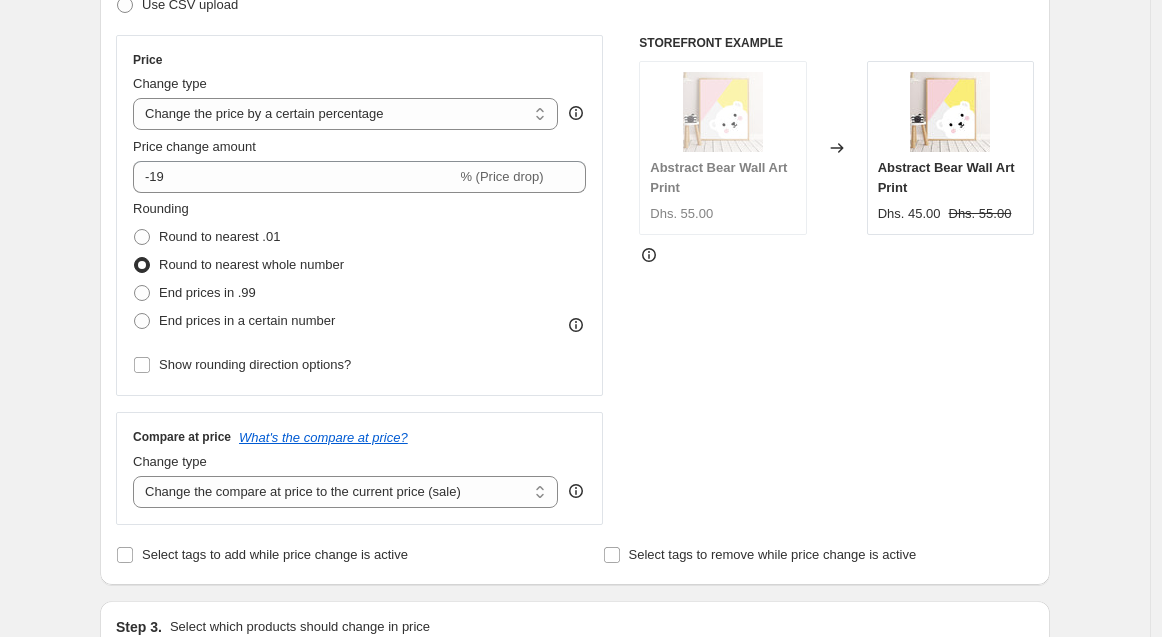 select on "no_change" 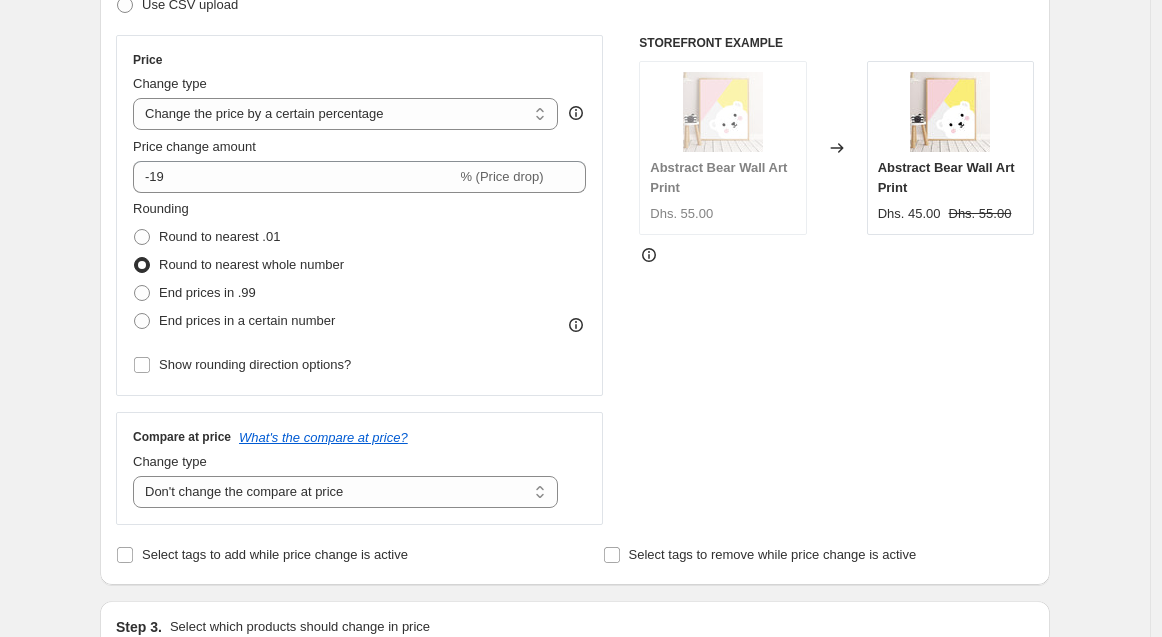 click on "STOREFRONT EXAMPLE Abstract Bear  Wall Art Print Dhs. 55.00 Changed to Abstract Bear  Wall Art Print Dhs. 45.00 Dhs. 55.00" at bounding box center (836, 280) 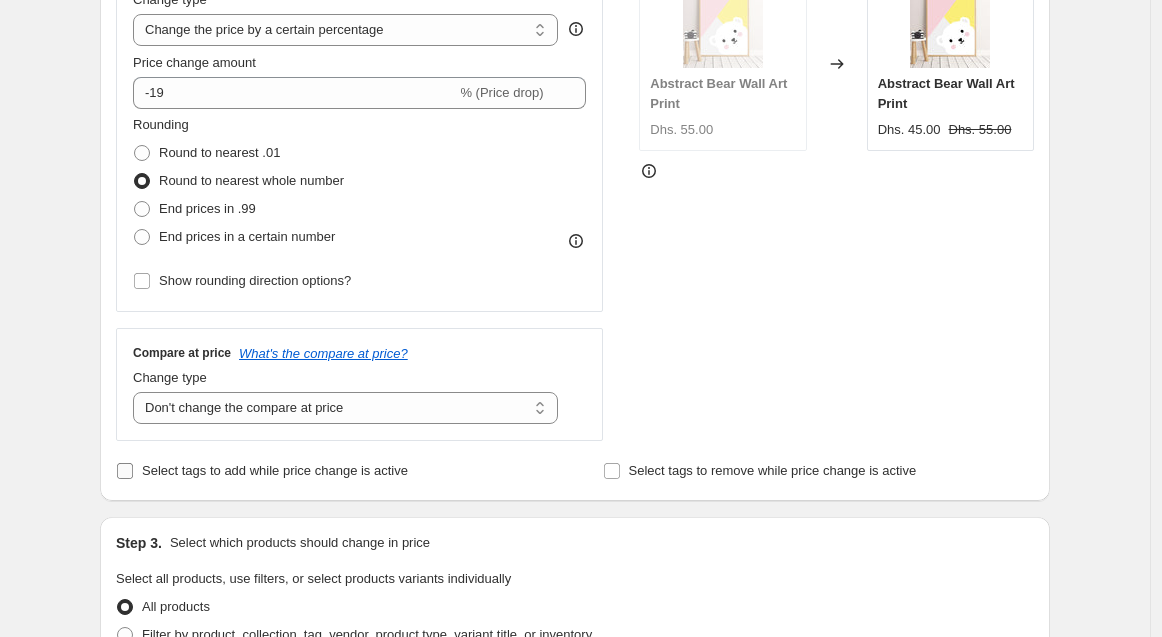 scroll, scrollTop: 444, scrollLeft: 0, axis: vertical 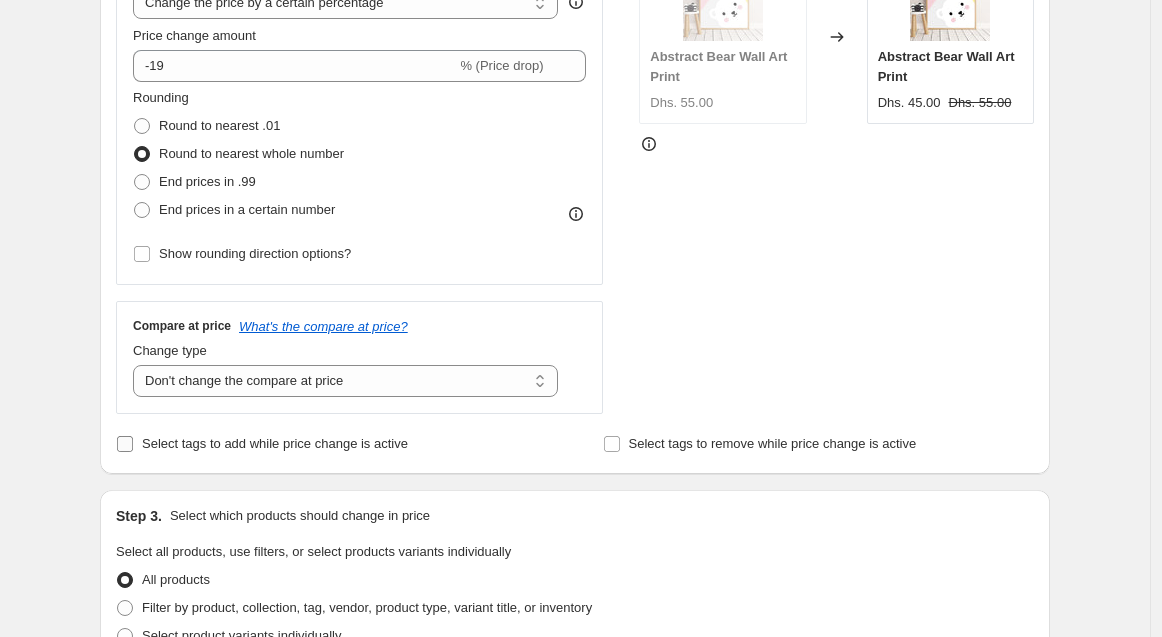 click on "Select tags to add while price change is active" at bounding box center (125, 444) 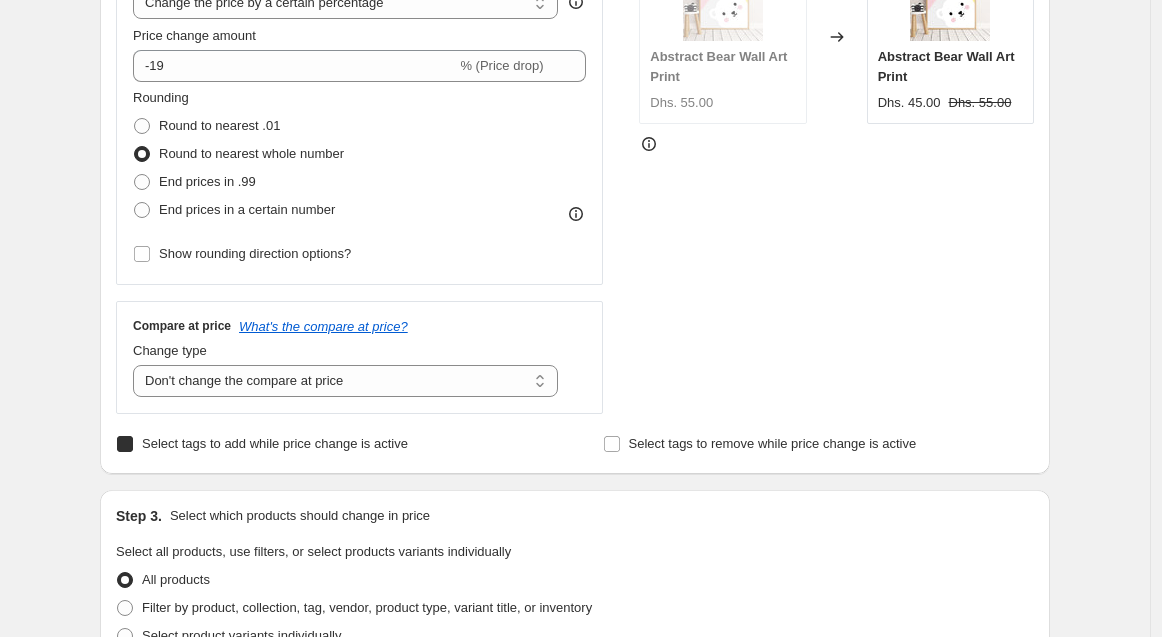 checkbox on "true" 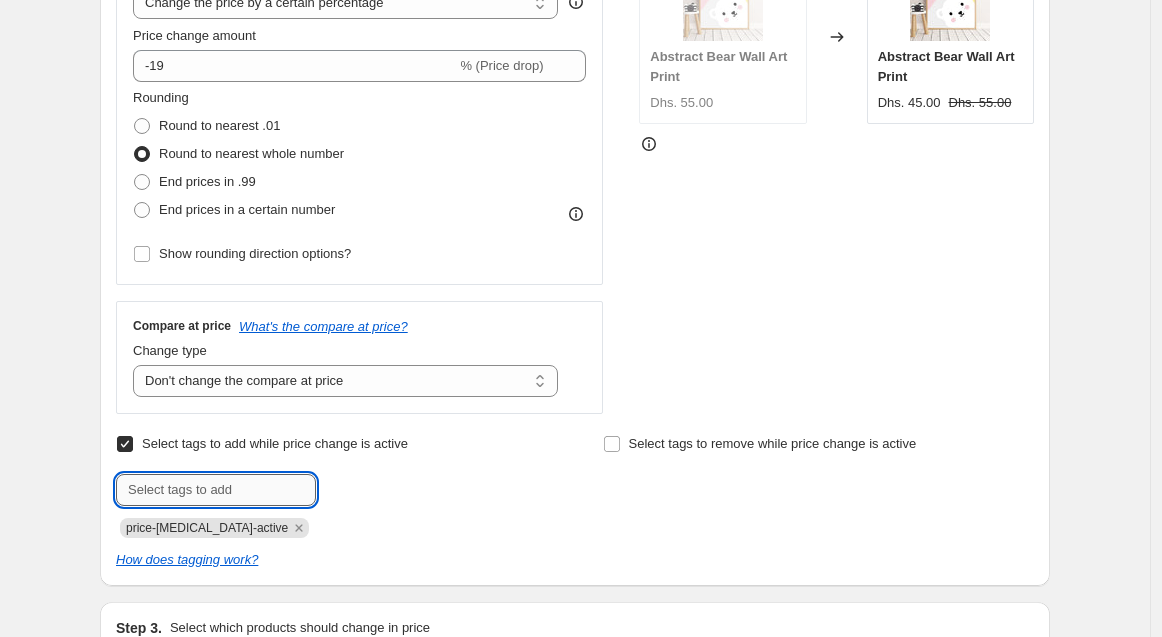 click at bounding box center [216, 490] 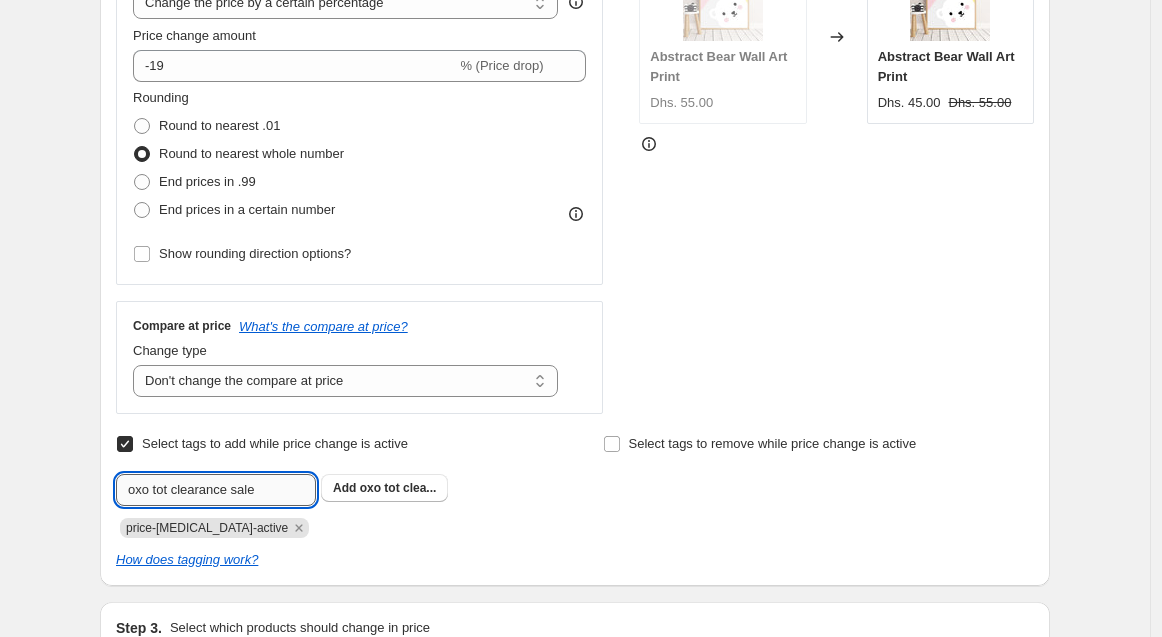 click on "oxo tot clearance sale" at bounding box center (216, 490) 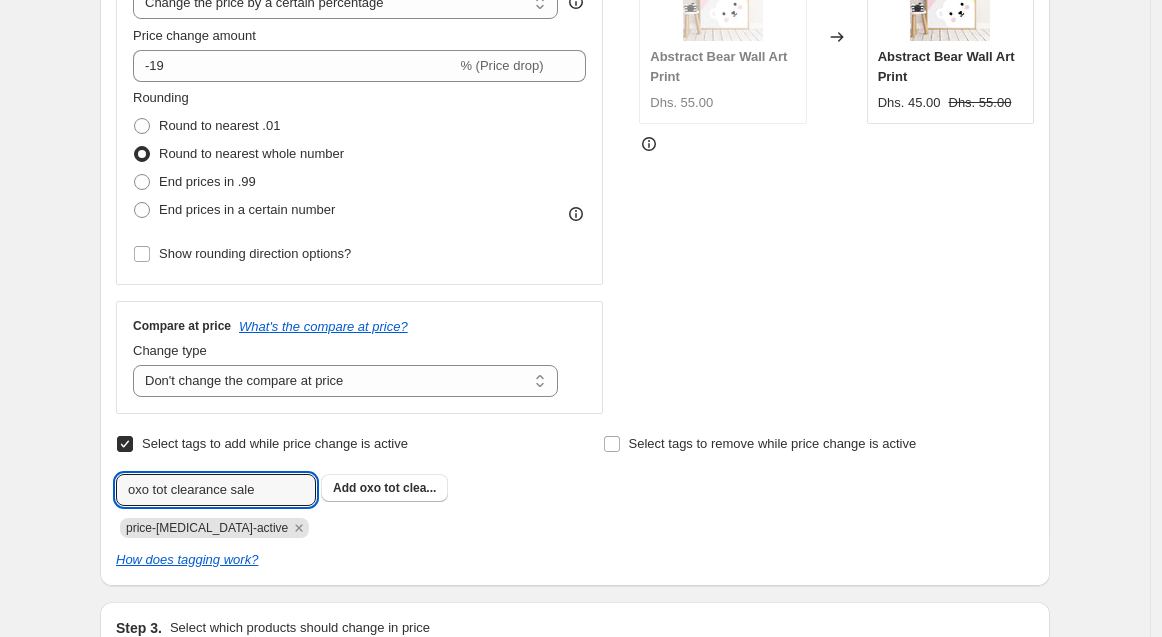 type on "oxo tot clearance sale" 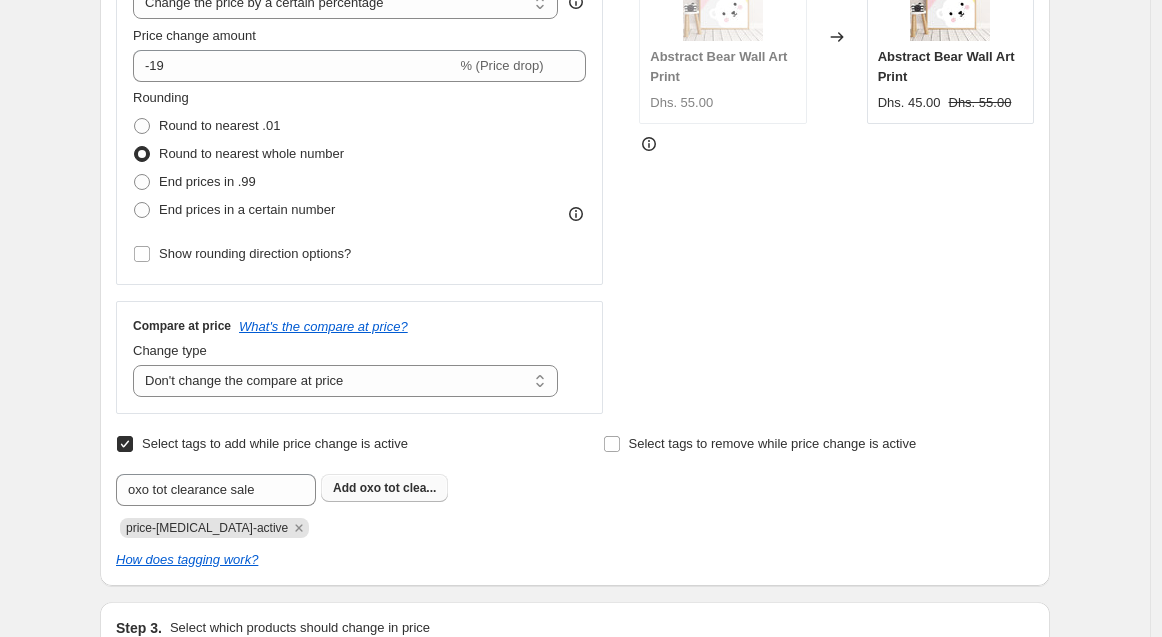 click on "oxo tot clea..." at bounding box center (398, 488) 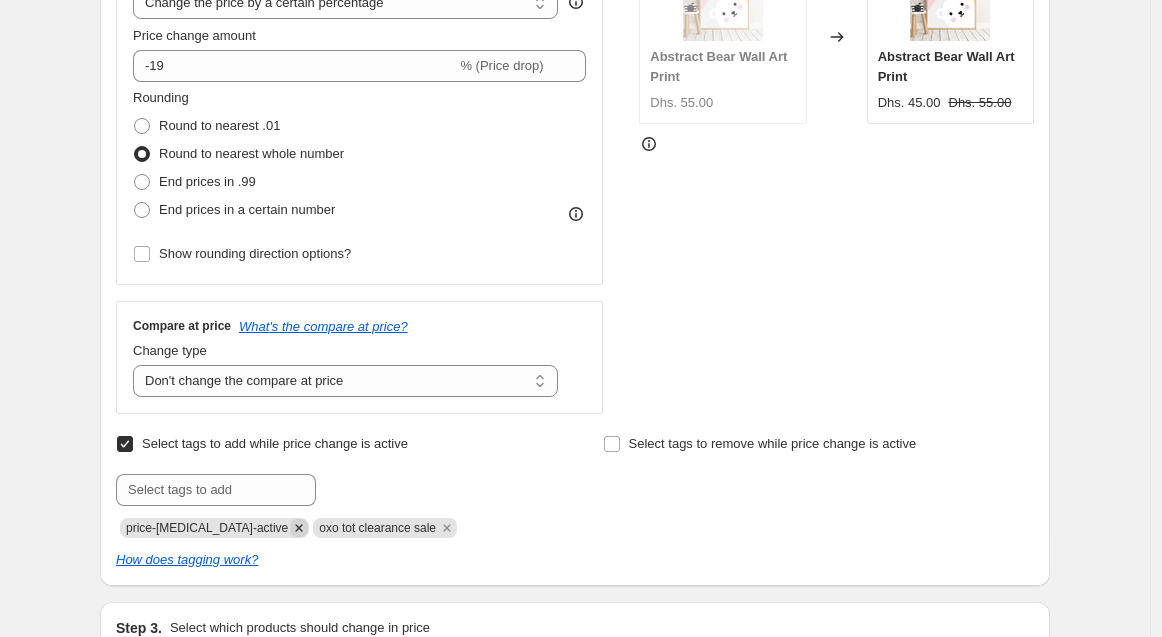 click 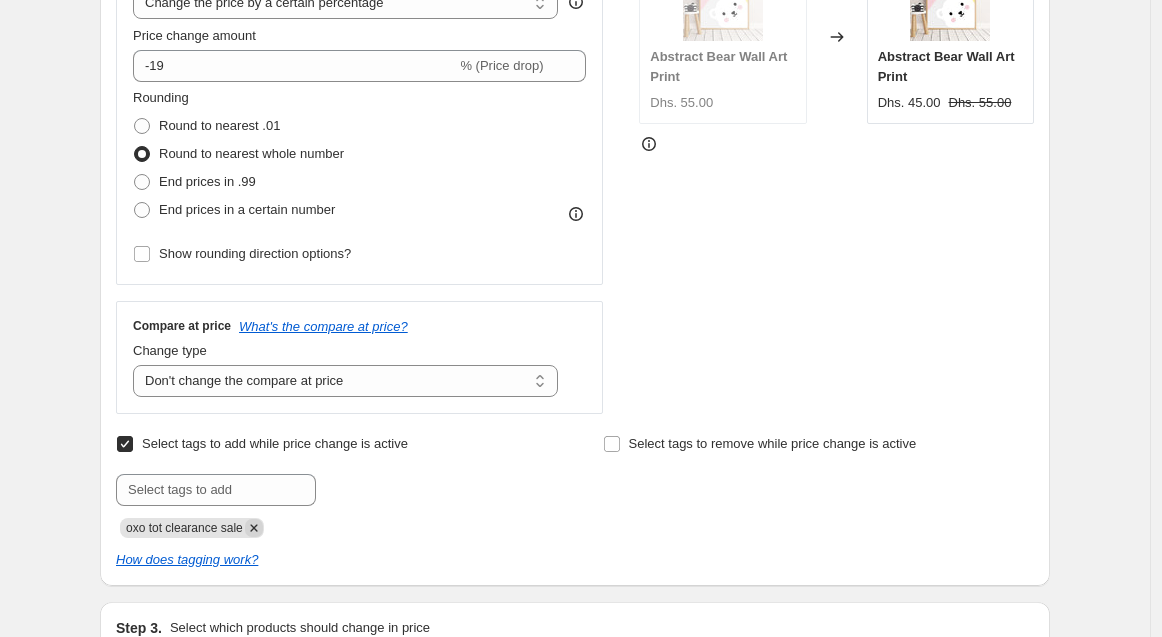 click 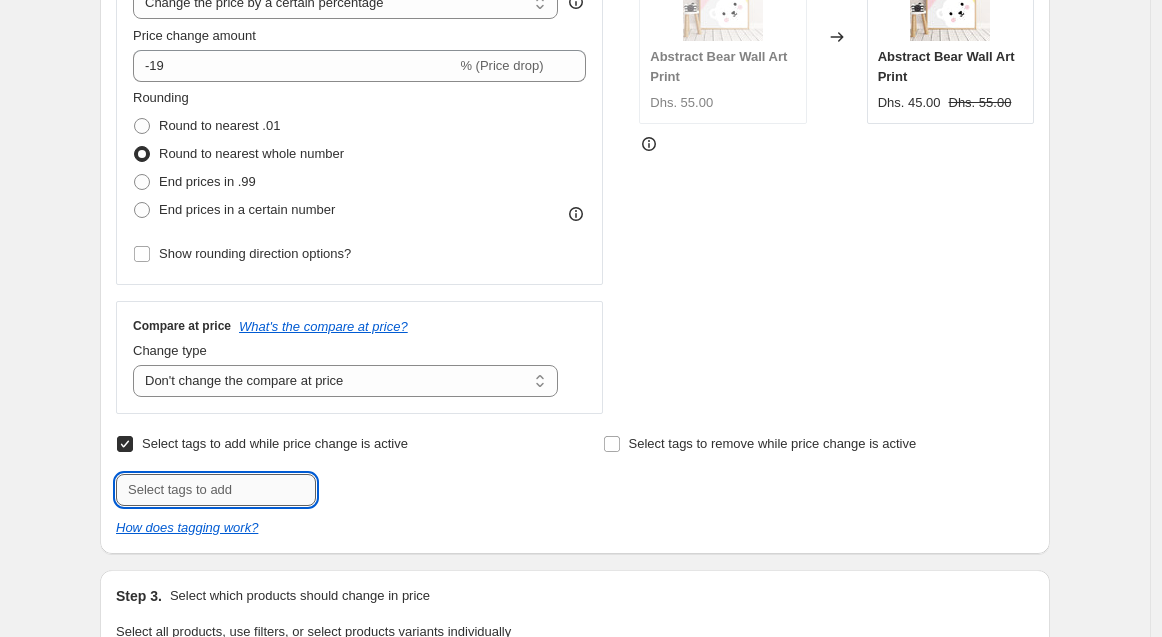 click at bounding box center [216, 490] 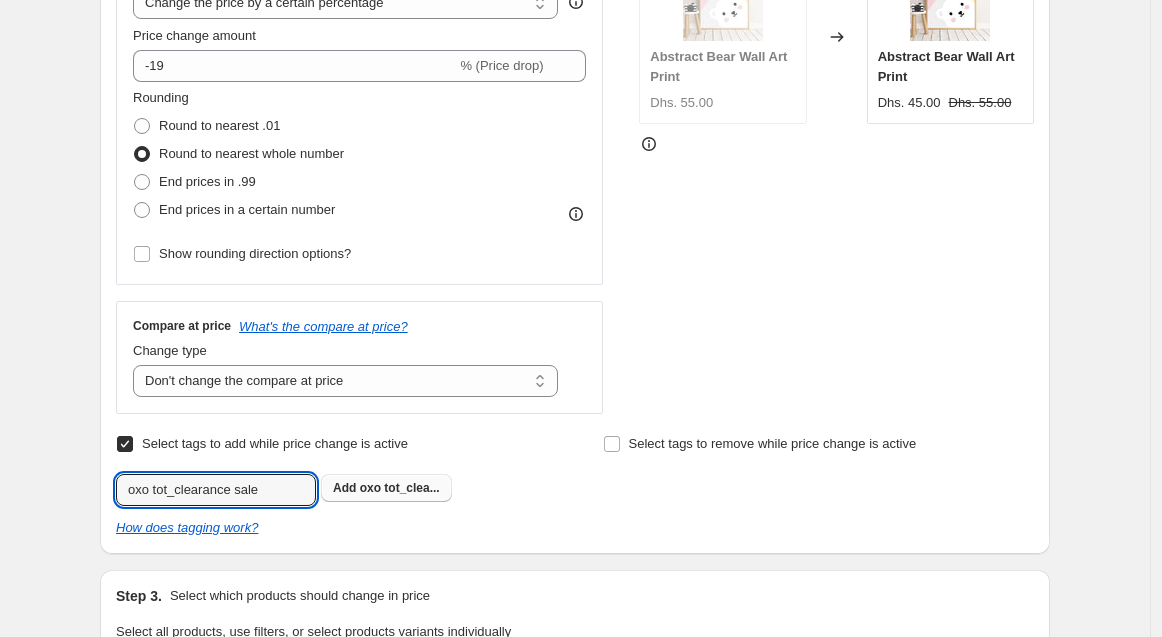 type on "oxo tot_clearance sale" 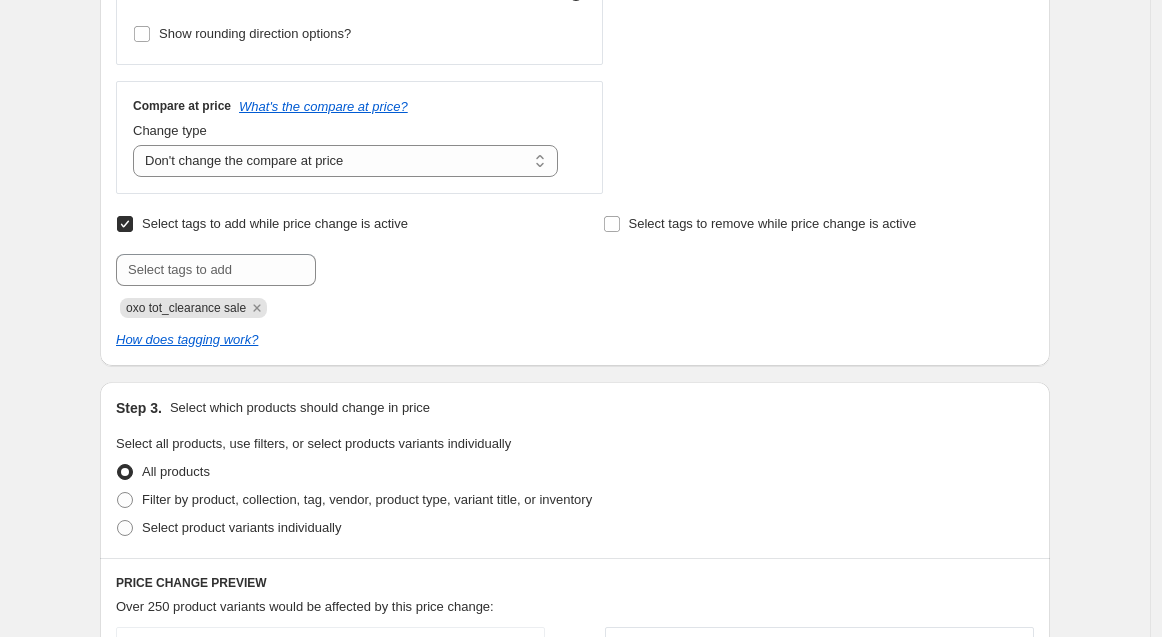 scroll, scrollTop: 666, scrollLeft: 0, axis: vertical 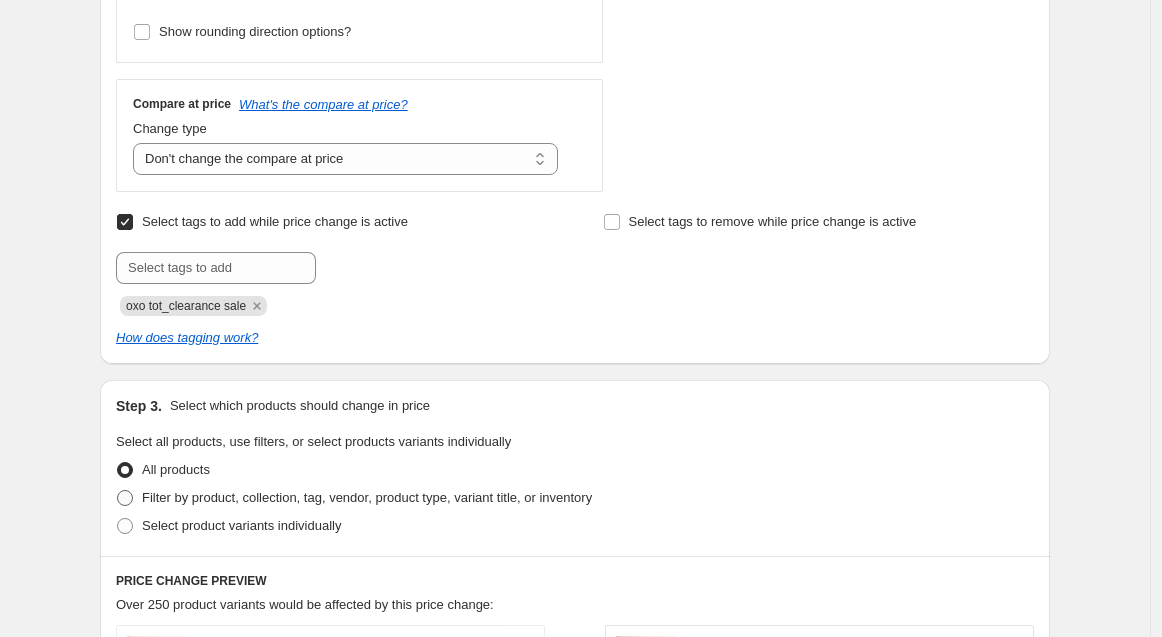 click on "Filter by product, collection, tag, vendor, product type, variant title, or inventory" at bounding box center (367, 497) 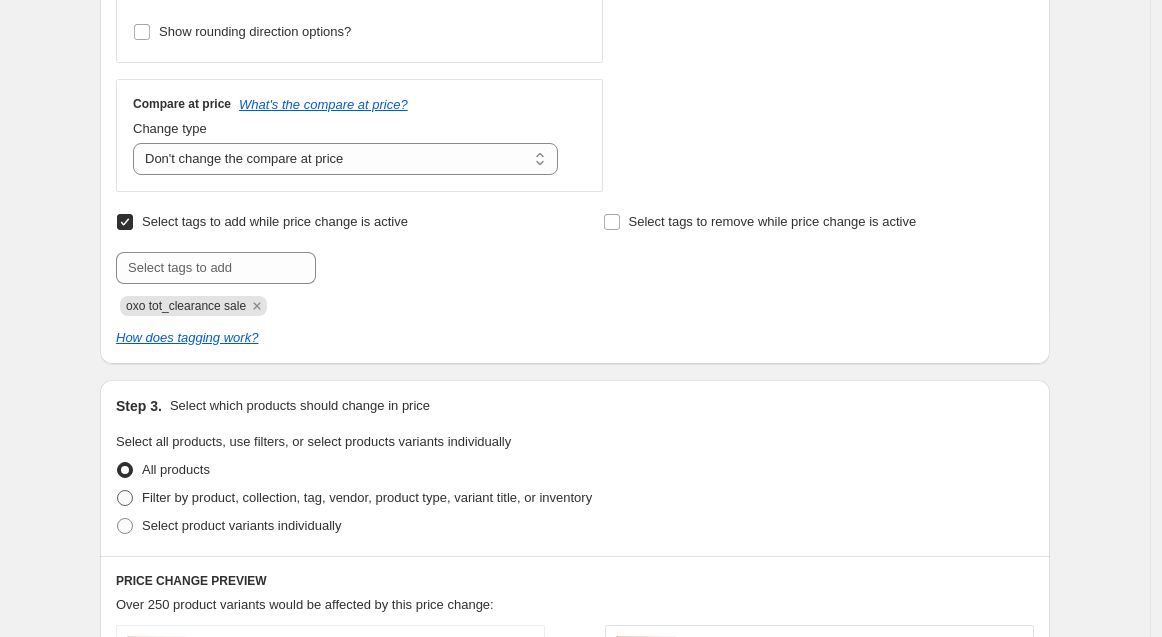 radio on "true" 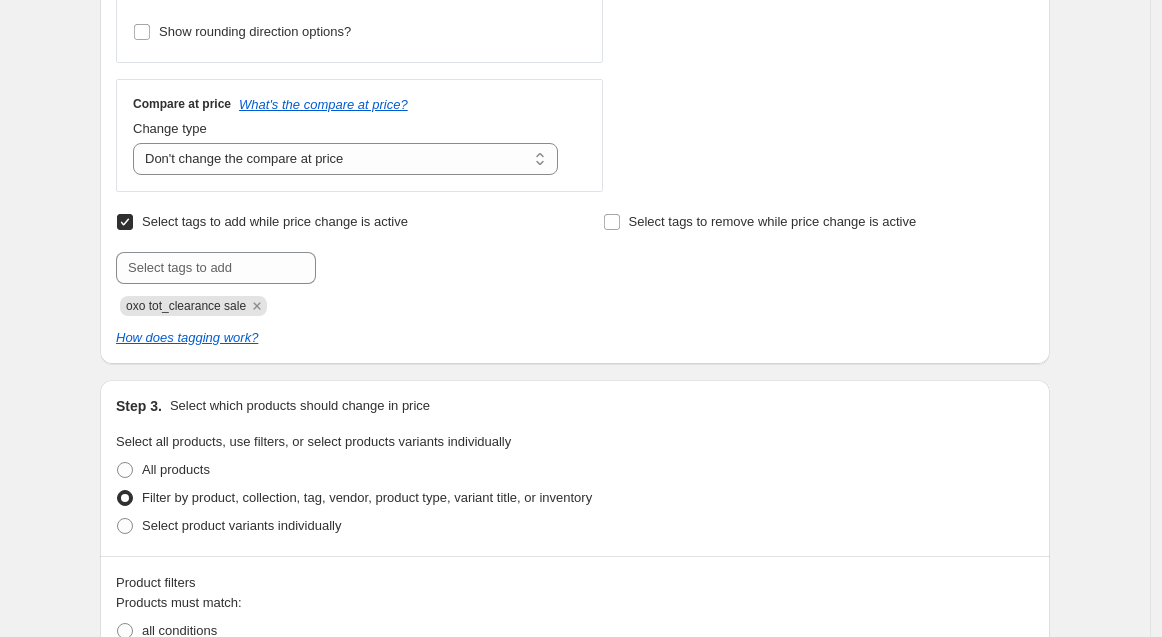 scroll, scrollTop: 888, scrollLeft: 0, axis: vertical 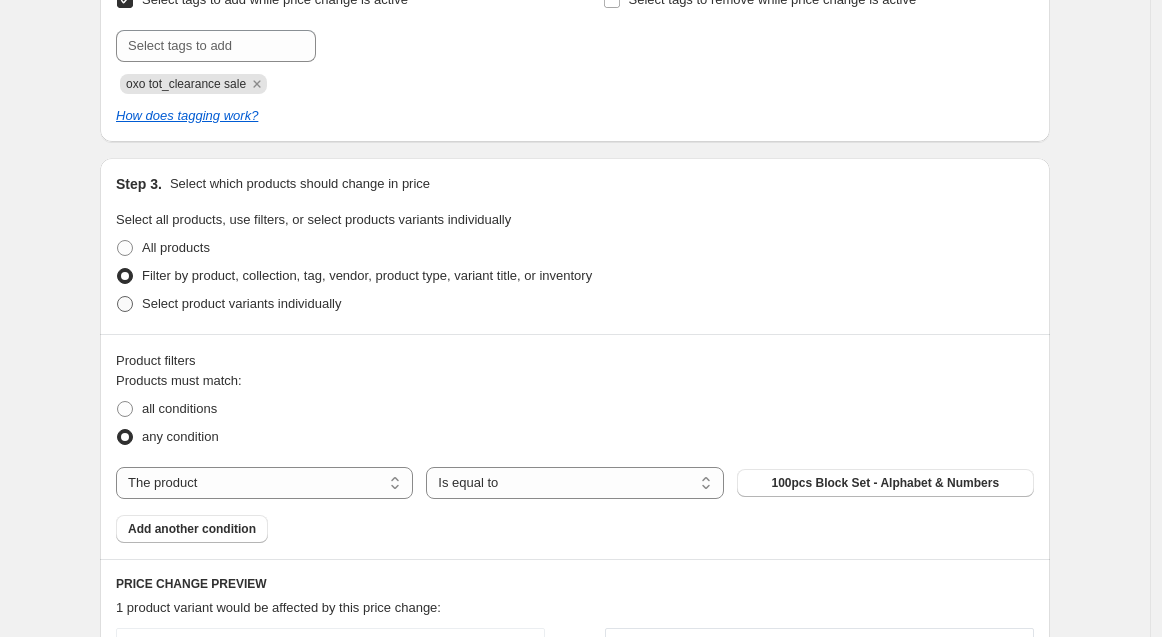 click on "Select product variants individually" at bounding box center (241, 303) 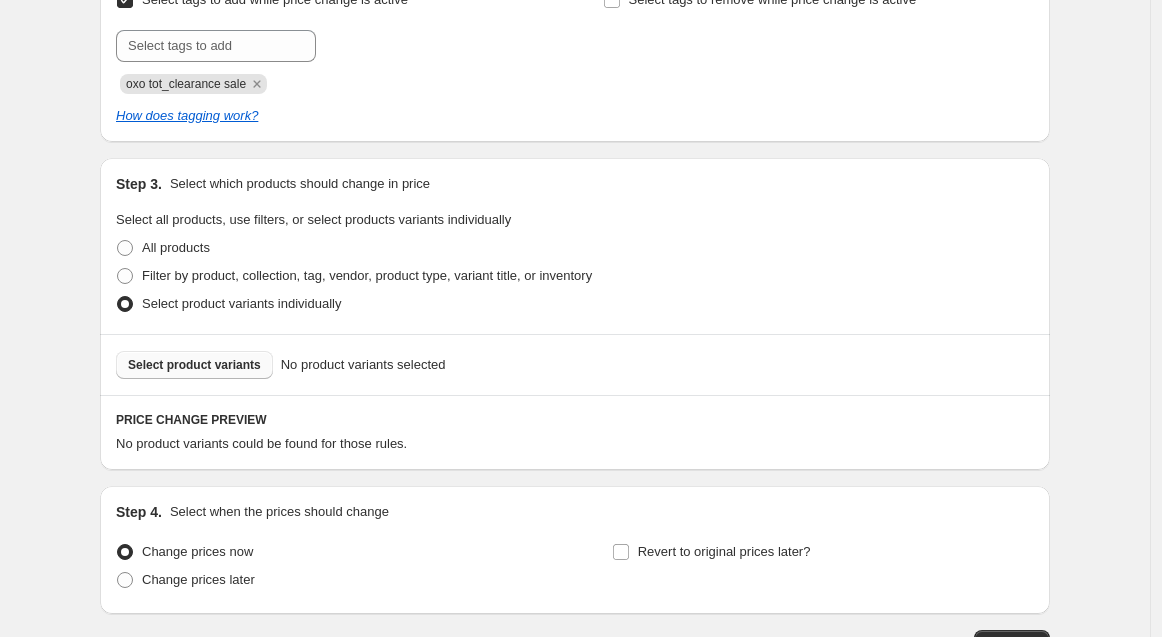 click on "Select product variants" at bounding box center (194, 365) 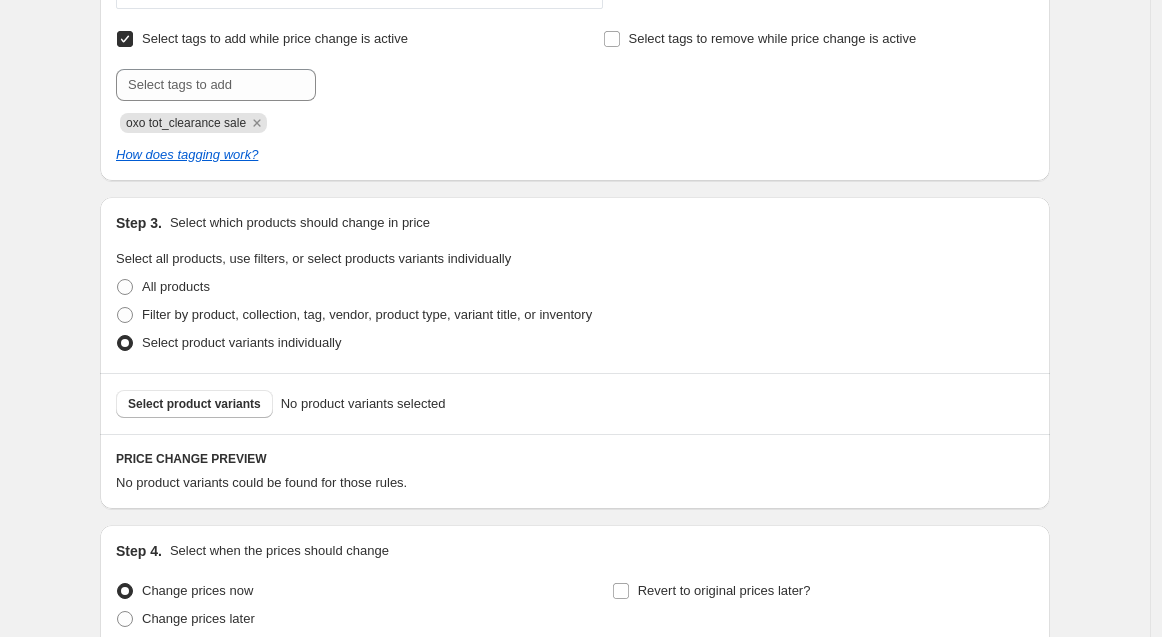 scroll, scrollTop: 1000, scrollLeft: 0, axis: vertical 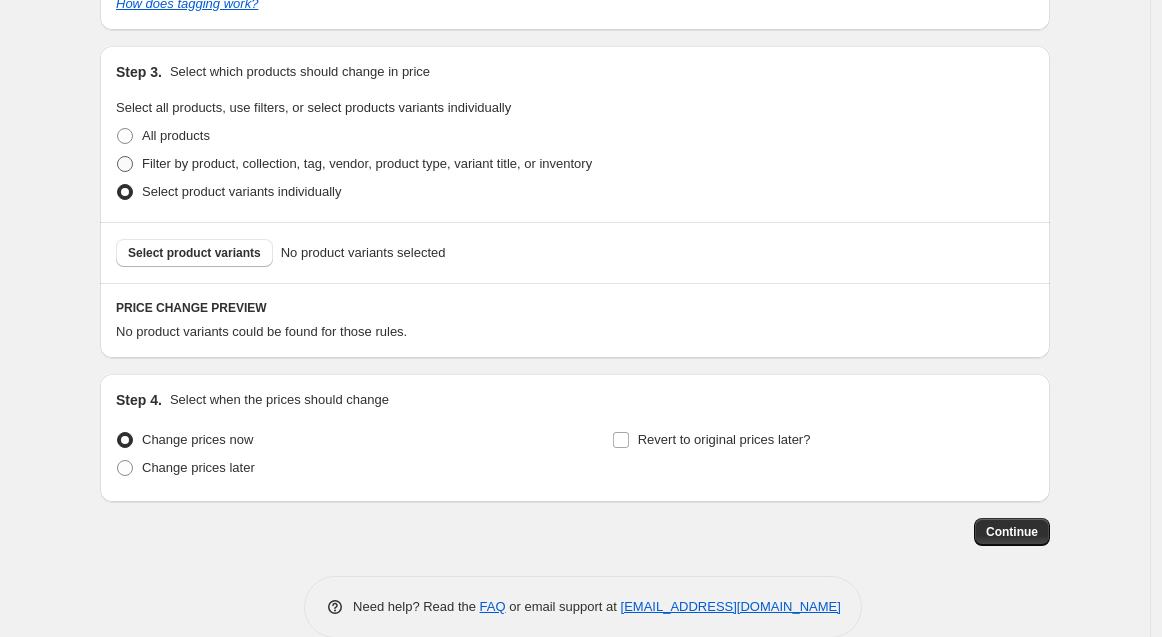 click at bounding box center (125, 164) 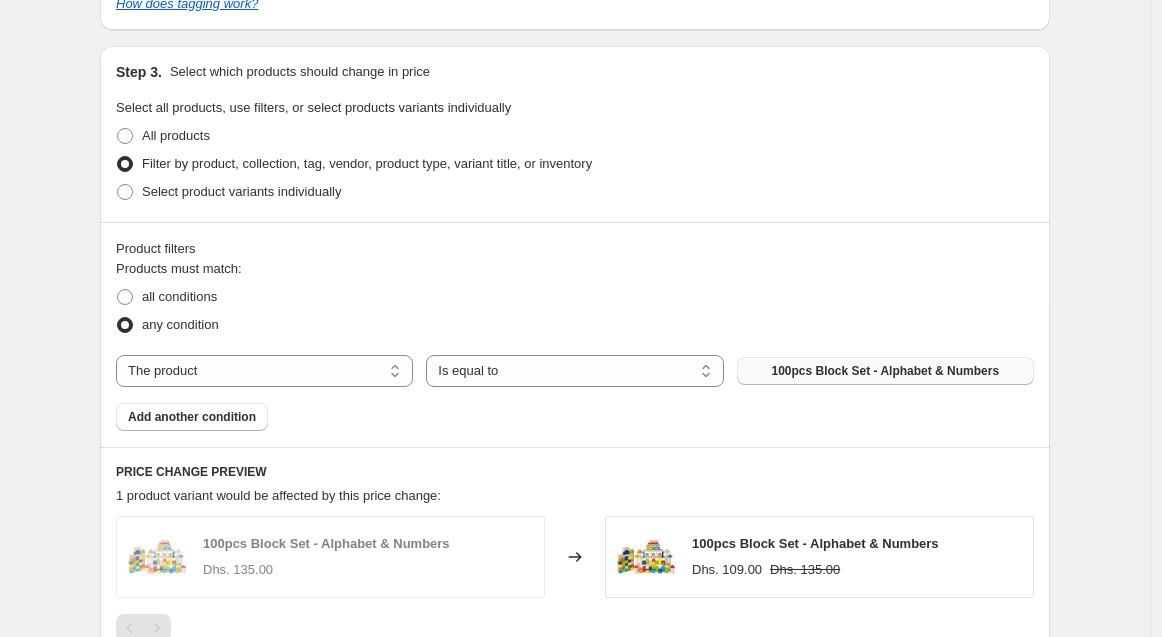 click on "100pcs Block Set - Alphabet & Numbers" at bounding box center (885, 371) 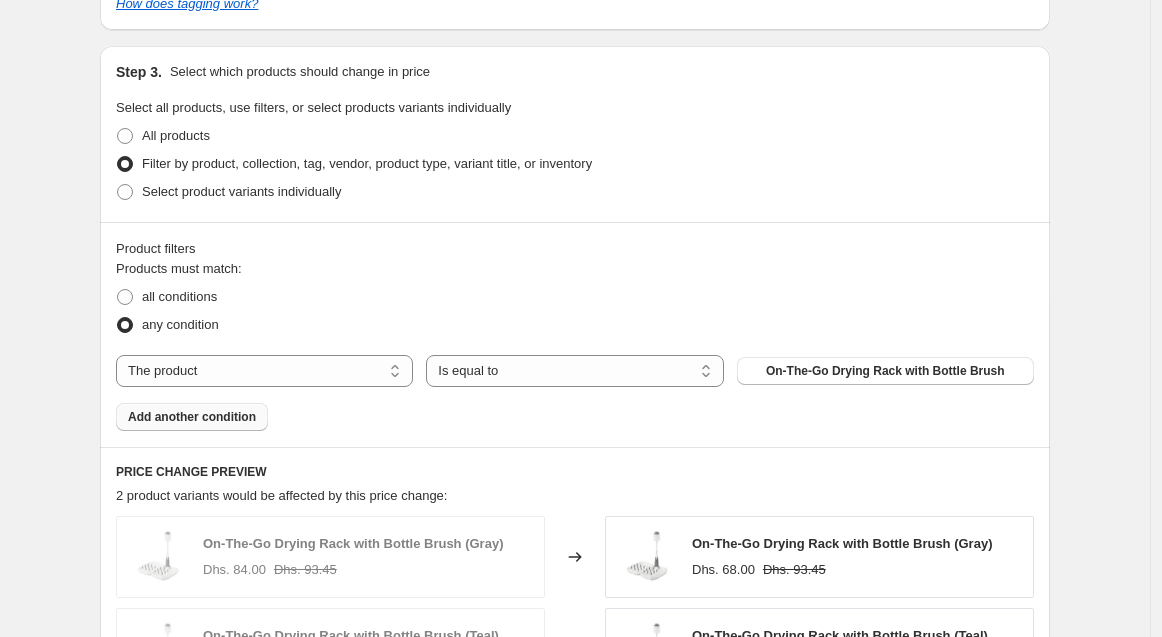 click on "Add another condition" at bounding box center [192, 417] 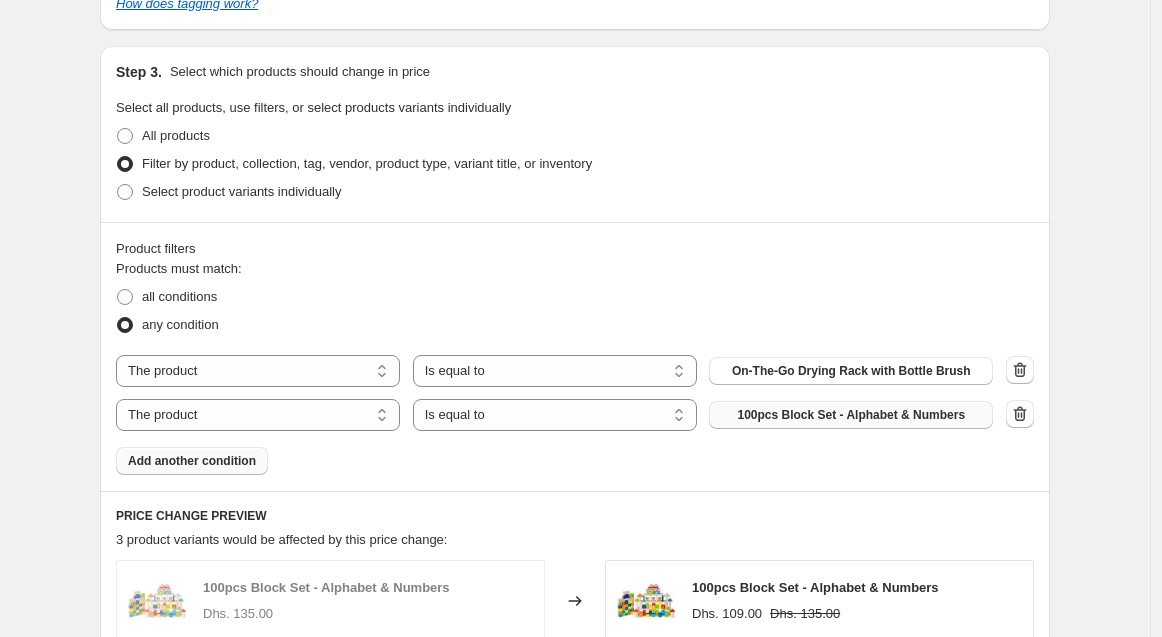 click on "100pcs Block Set - Alphabet & Numbers" at bounding box center [851, 415] 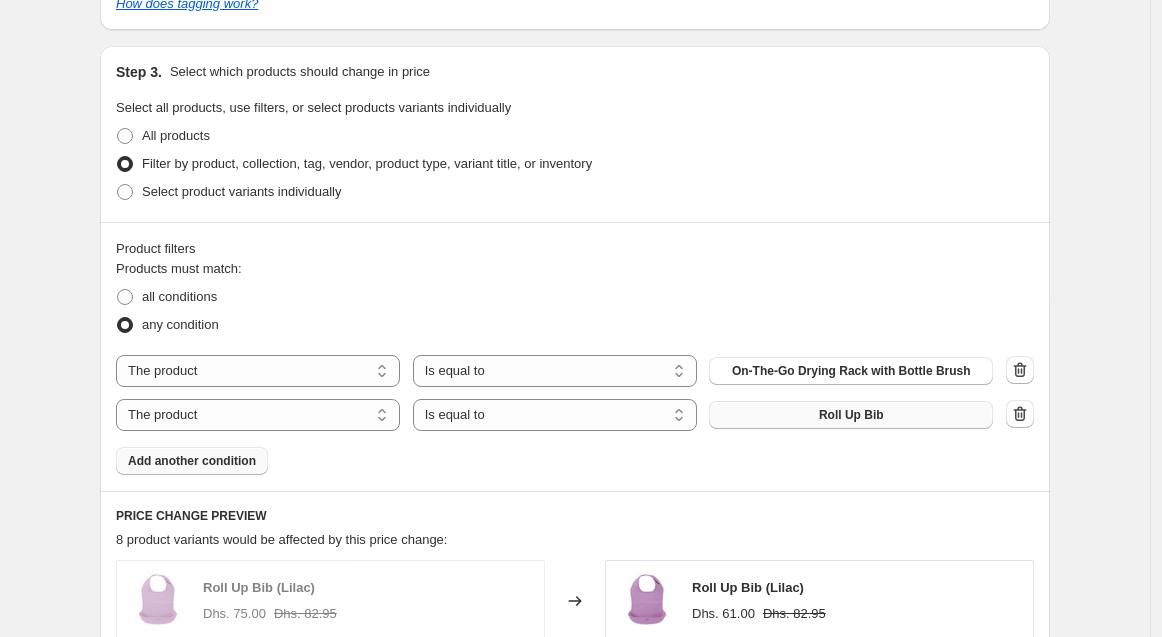 click on "Create new price [MEDICAL_DATA]. This page is ready Create new price [MEDICAL_DATA] Draft Step 1. Optionally give your price [MEDICAL_DATA] a title (eg "March 30% off sale on boots") OXO TOT - CLEARANCE (30% OFF till [DATE]) This title is just for internal use, customers won't see it Step 2. Select how the prices should change Use bulk price change rules Set product prices individually Use CSV upload Price Change type Change the price to a certain amount Change the price by a certain amount Change the price by a certain percentage Change the price to the current compare at price (price before sale) Change the price by a certain amount relative to the compare at price Change the price by a certain percentage relative to the compare at price Don't change the price Change the price by a certain percentage relative to the cost per item Change price to certain cost margin Change the price by a certain percentage Price change amount -19 % (Price drop) Rounding Round to nearest .01 Round to nearest whole number Compare at price" at bounding box center (575, 190) 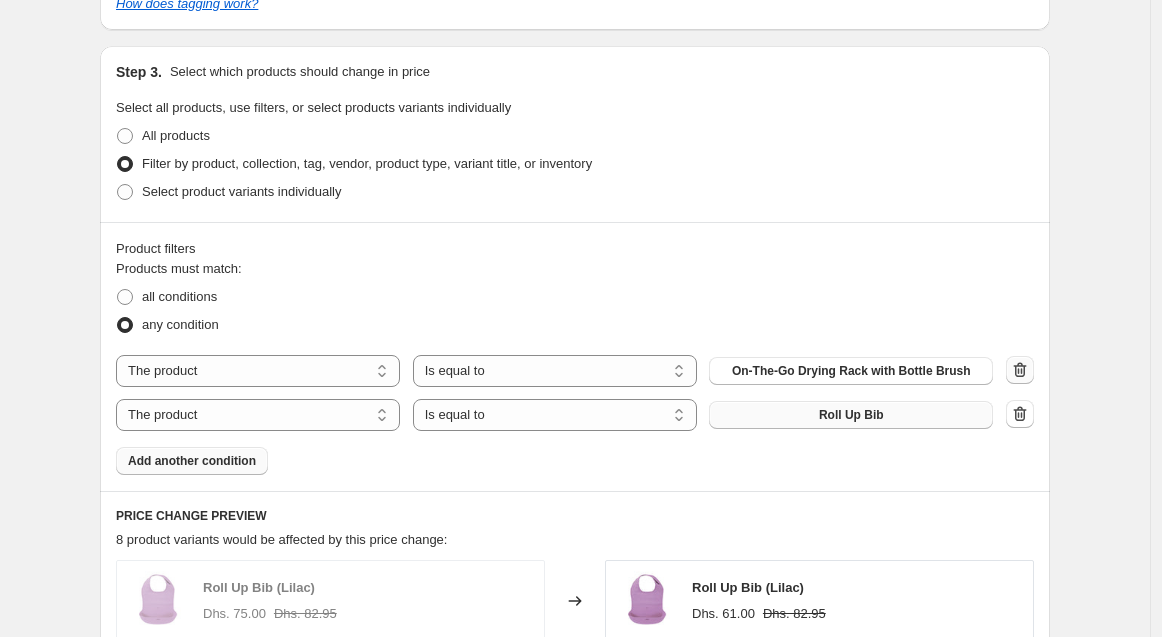 click 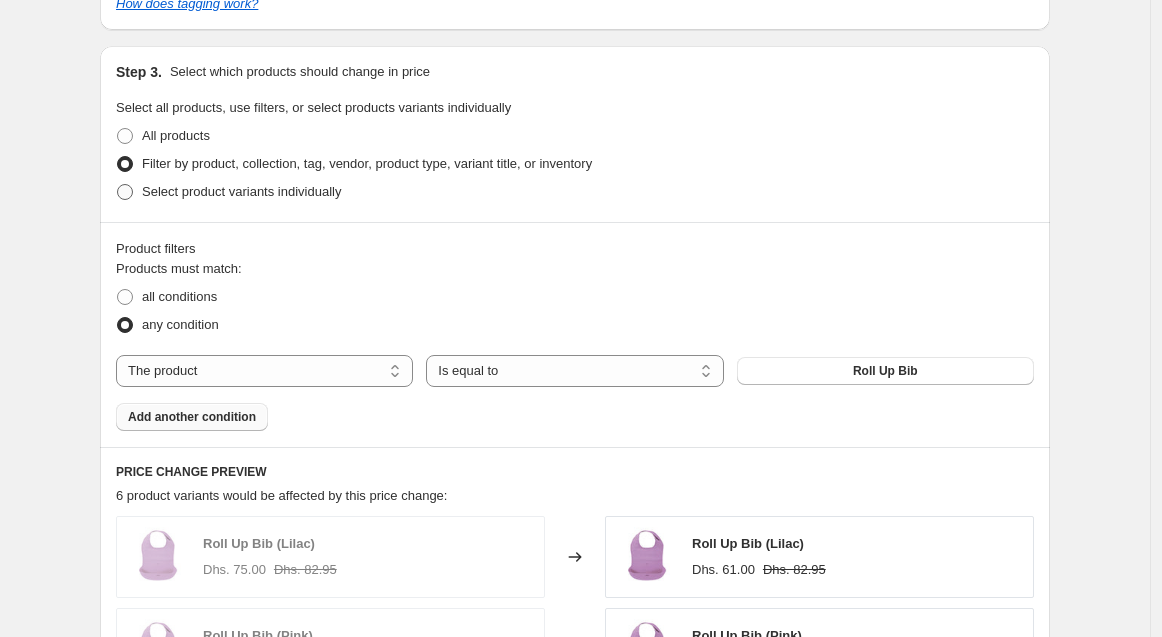 click on "Select product variants individually" at bounding box center [241, 191] 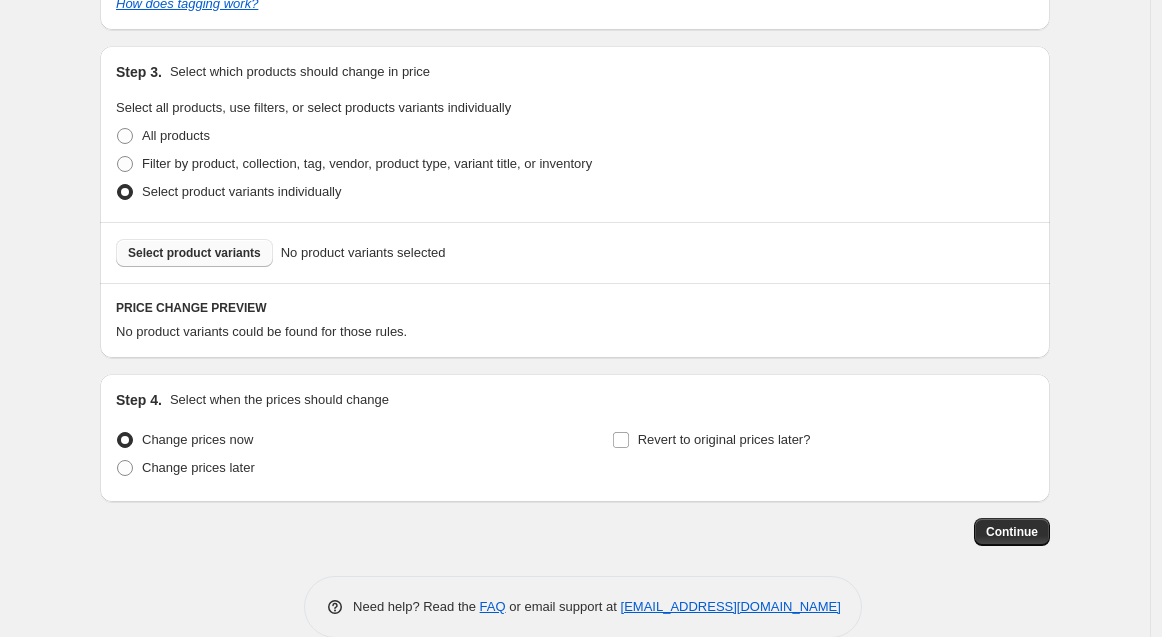 click on "Select product variants" at bounding box center (194, 253) 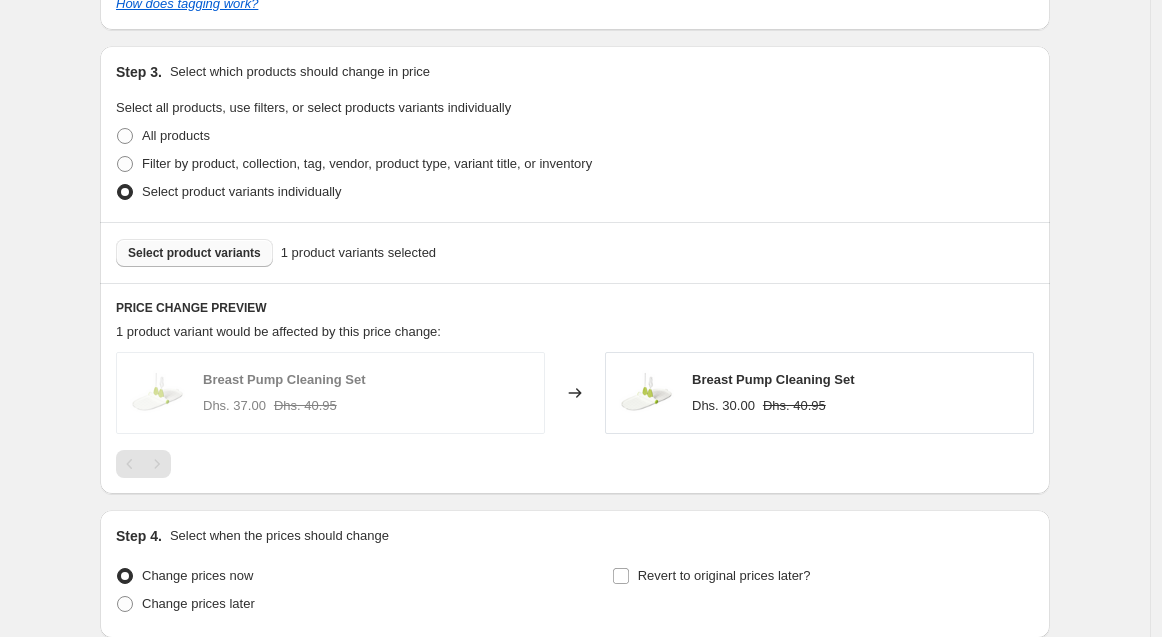 click on "Select product variants" at bounding box center (194, 253) 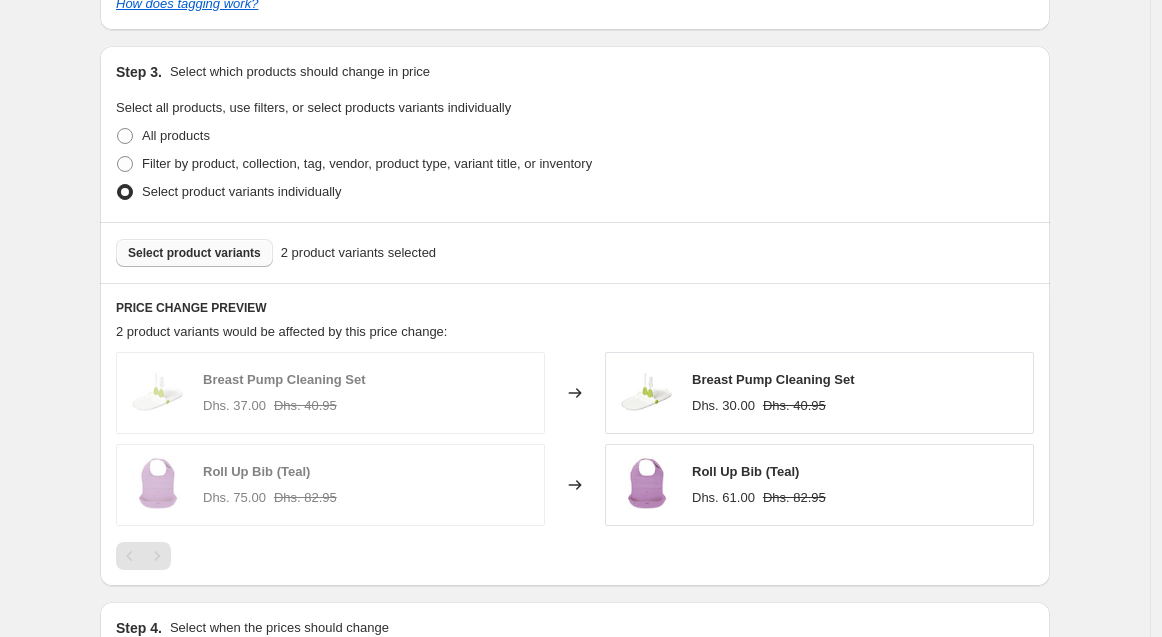 click on "Select product variants 2   product variants selected" at bounding box center [575, 252] 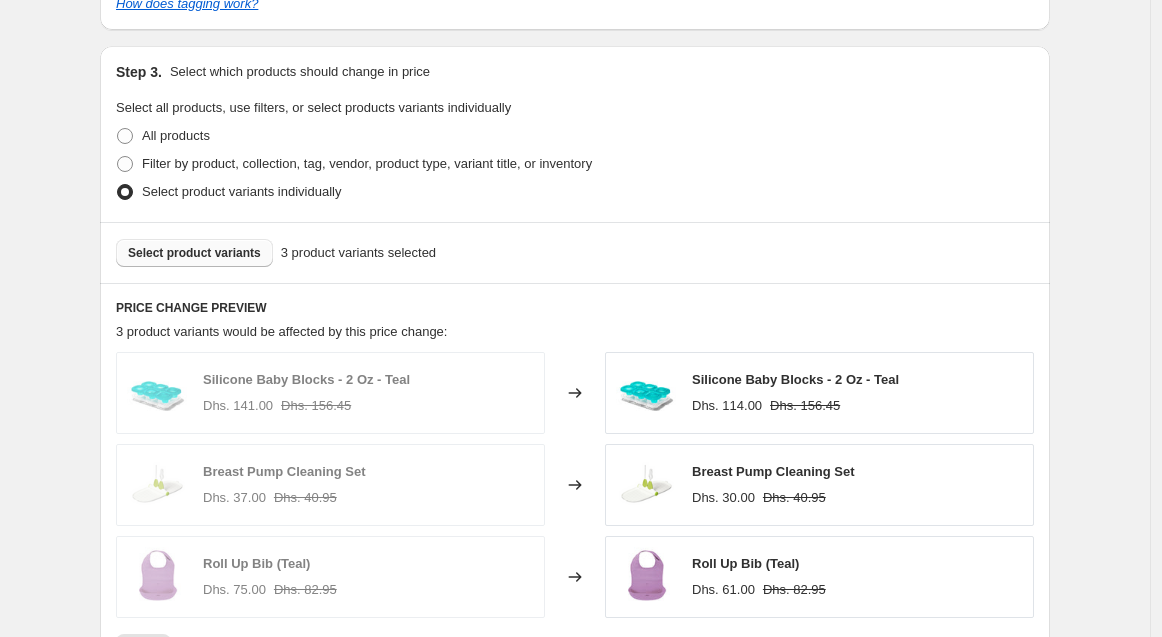 click on "Select product variants" at bounding box center [194, 253] 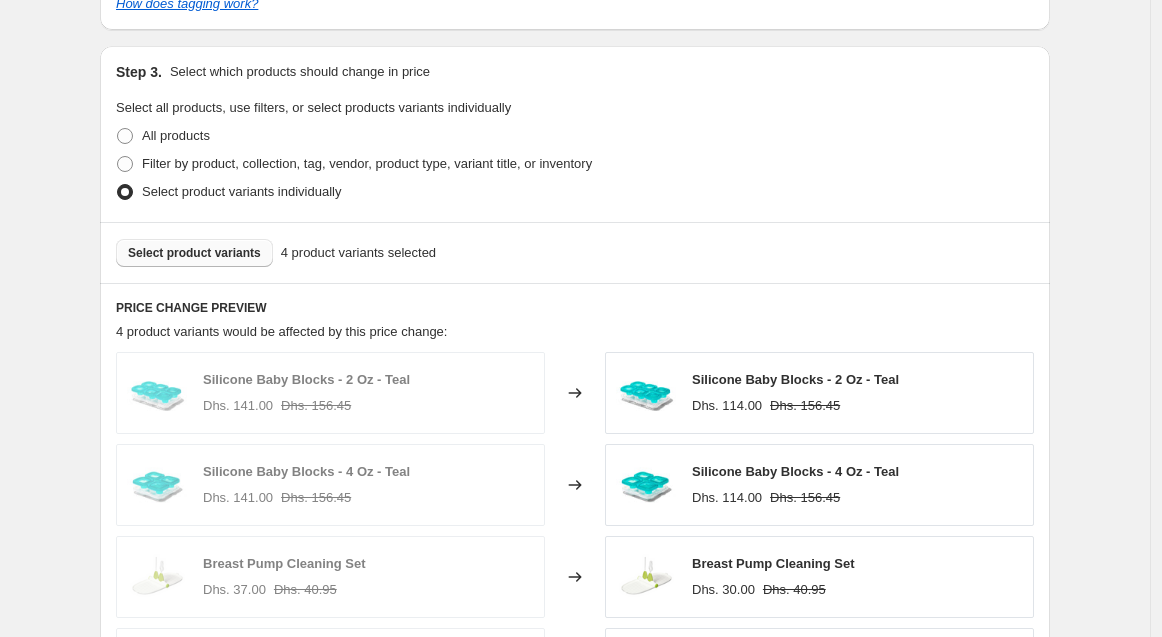 click on "Select product variants" at bounding box center [194, 253] 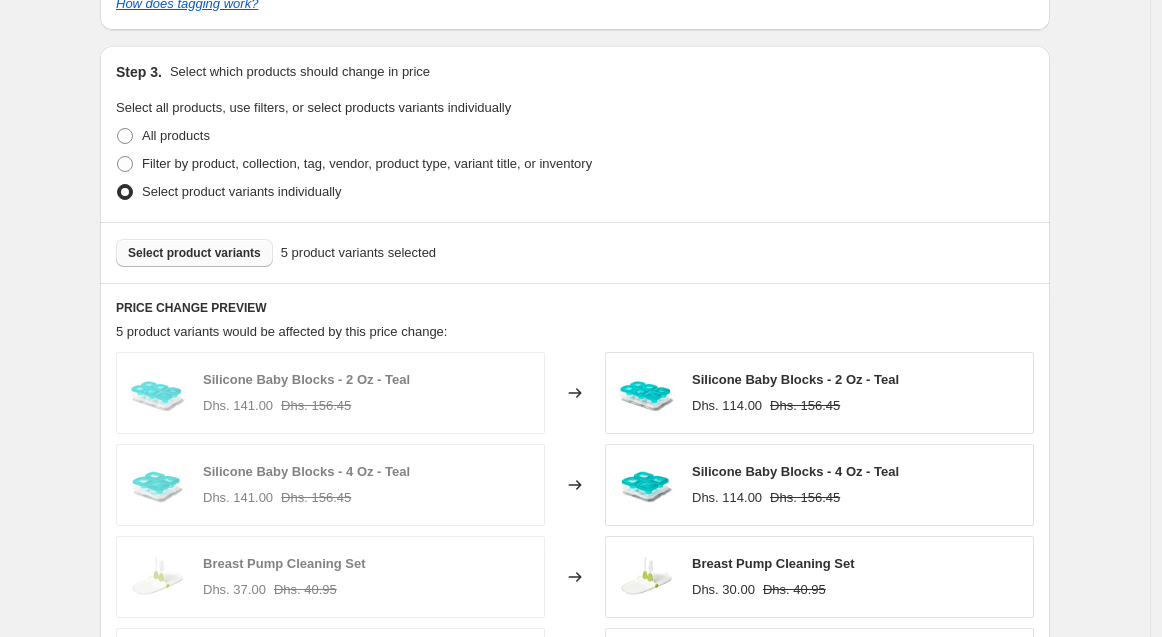 click on "Select product variants" at bounding box center (194, 253) 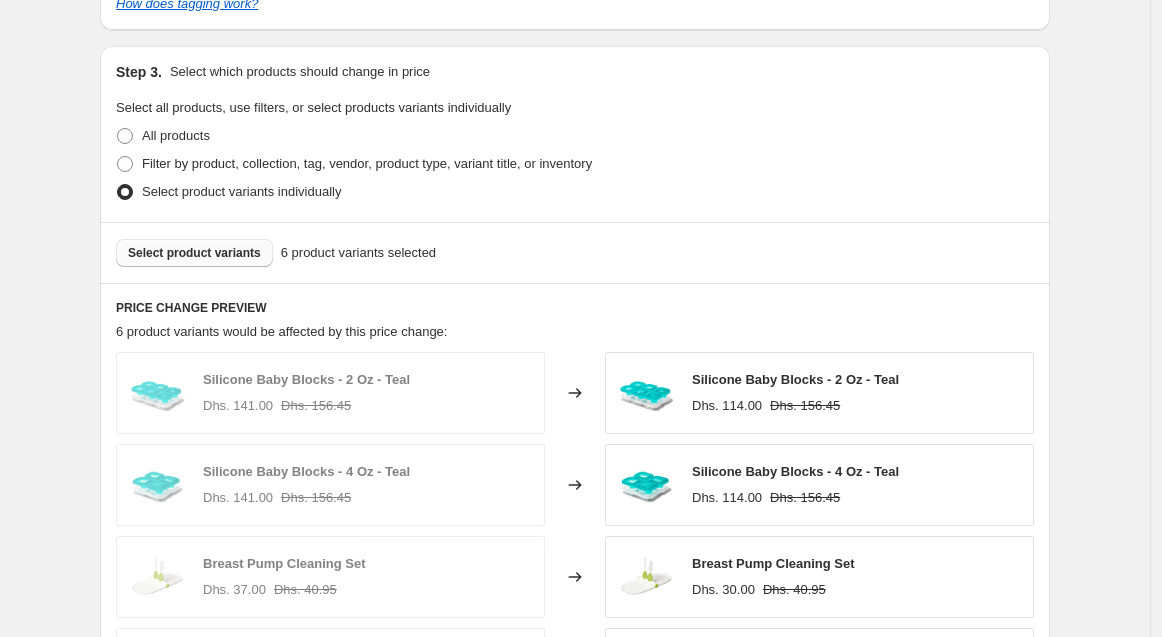 click on "Select product variants" at bounding box center (194, 253) 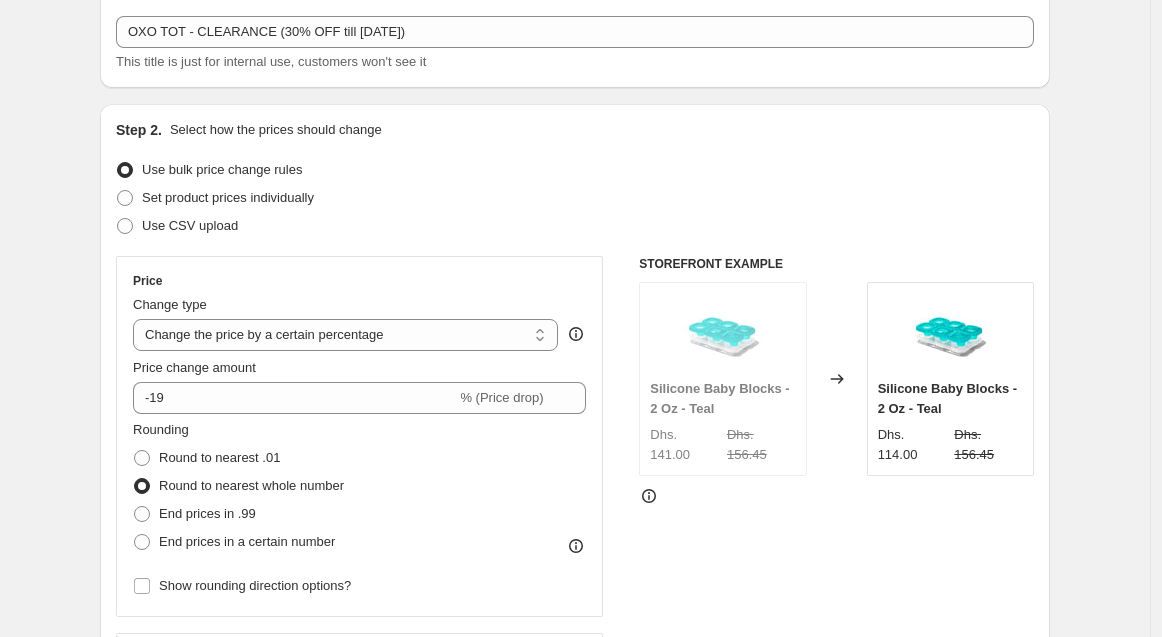 scroll, scrollTop: 0, scrollLeft: 0, axis: both 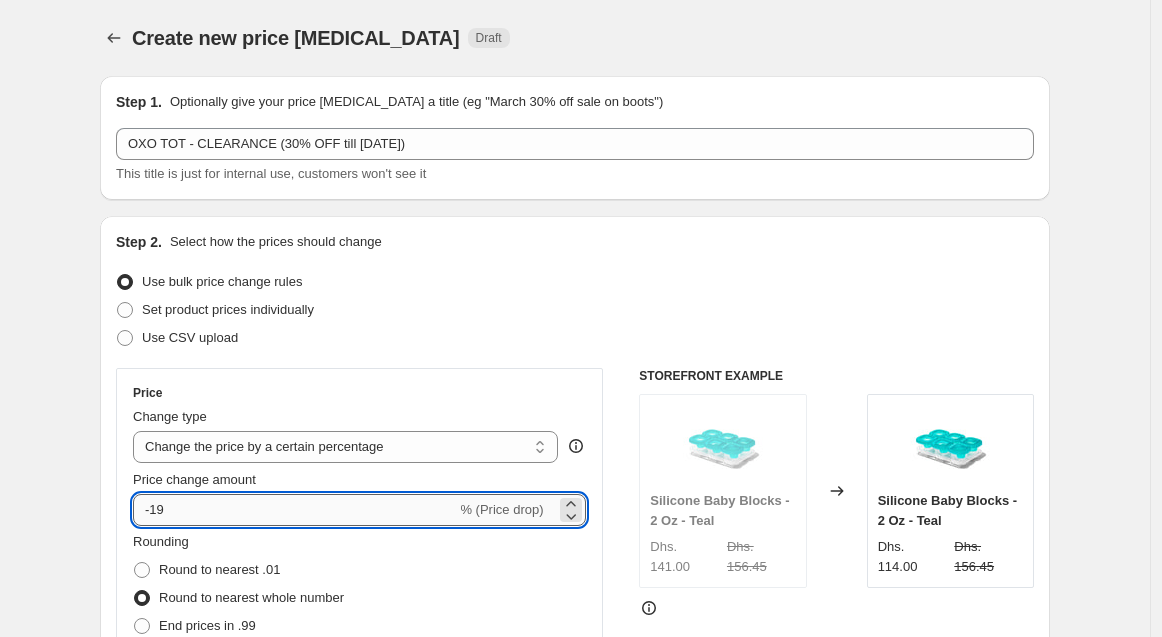 click on "-19" at bounding box center [294, 510] 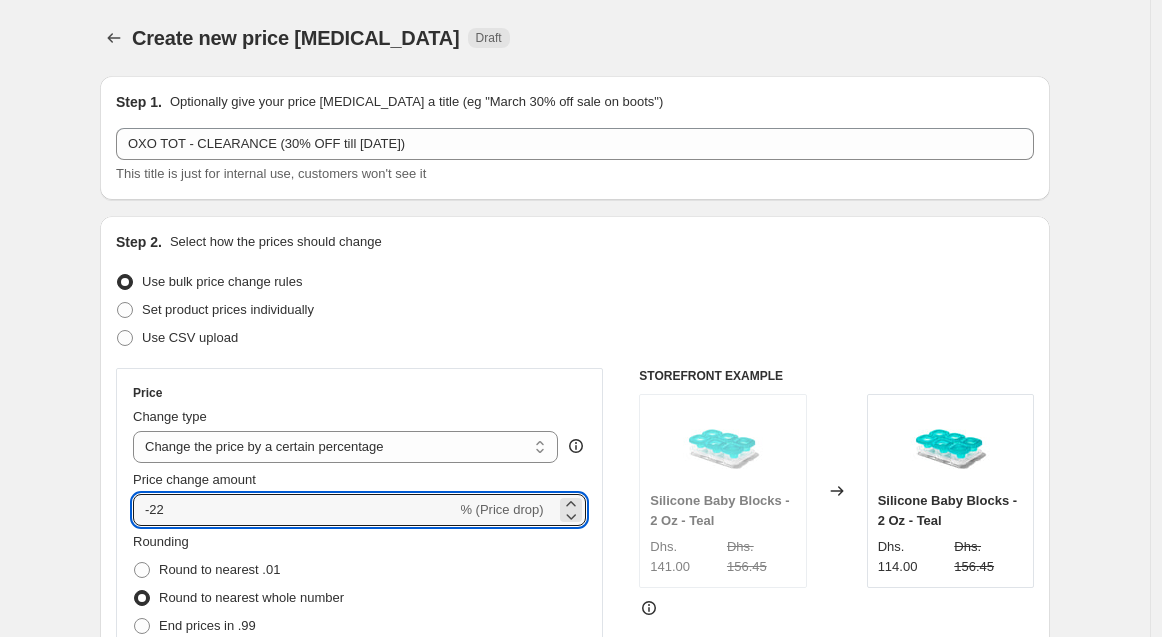 type on "-22" 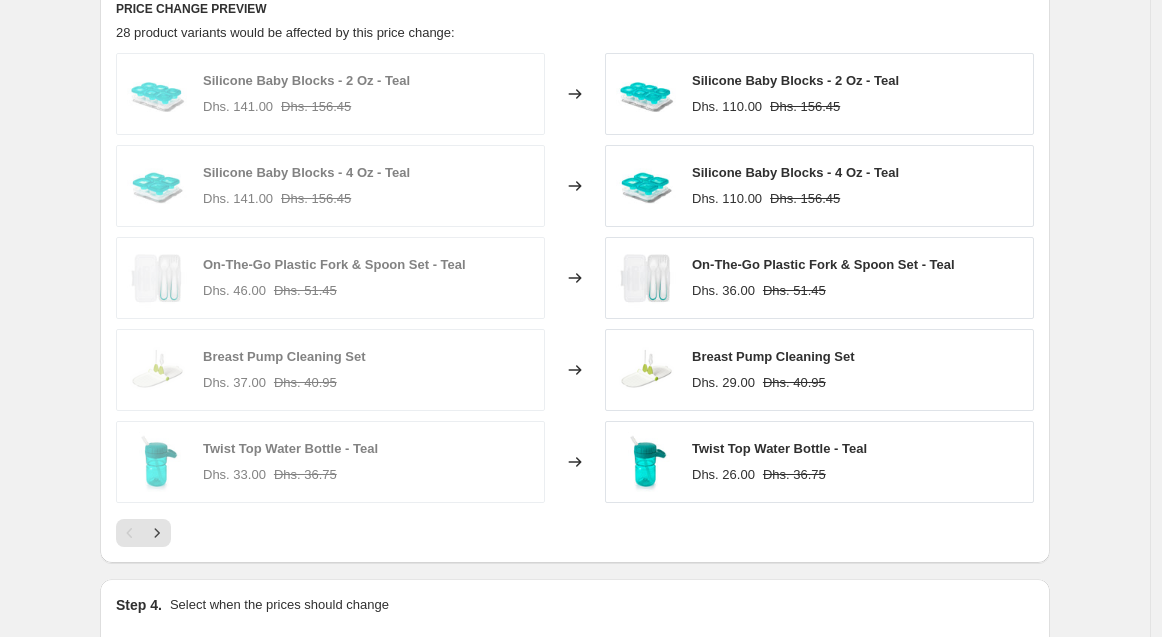 scroll, scrollTop: 1333, scrollLeft: 0, axis: vertical 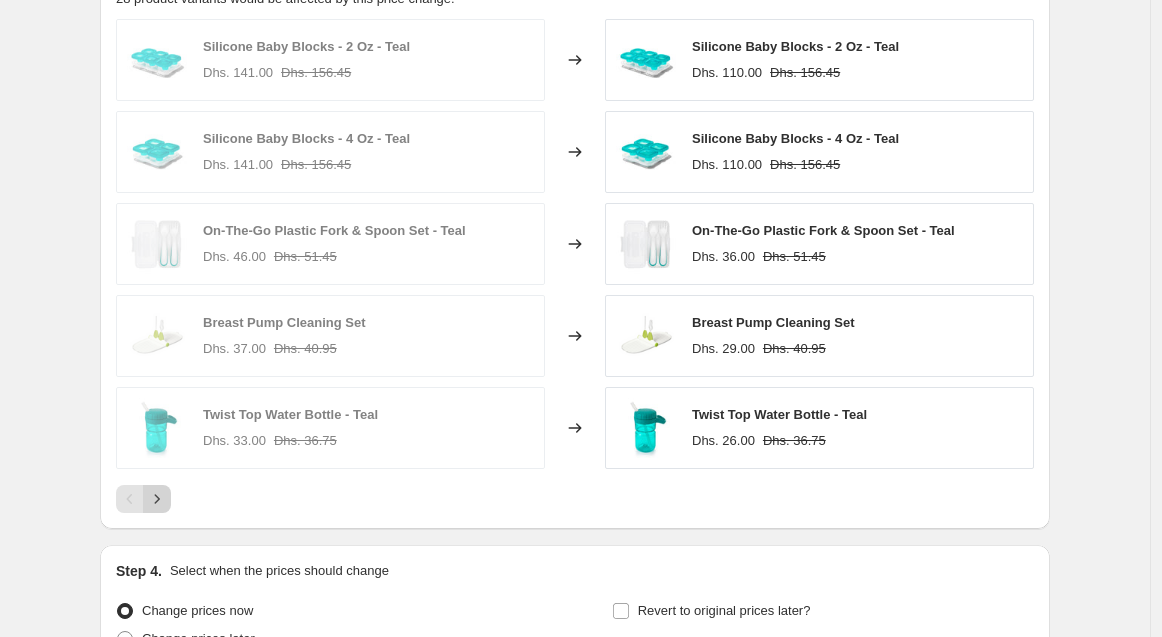 click 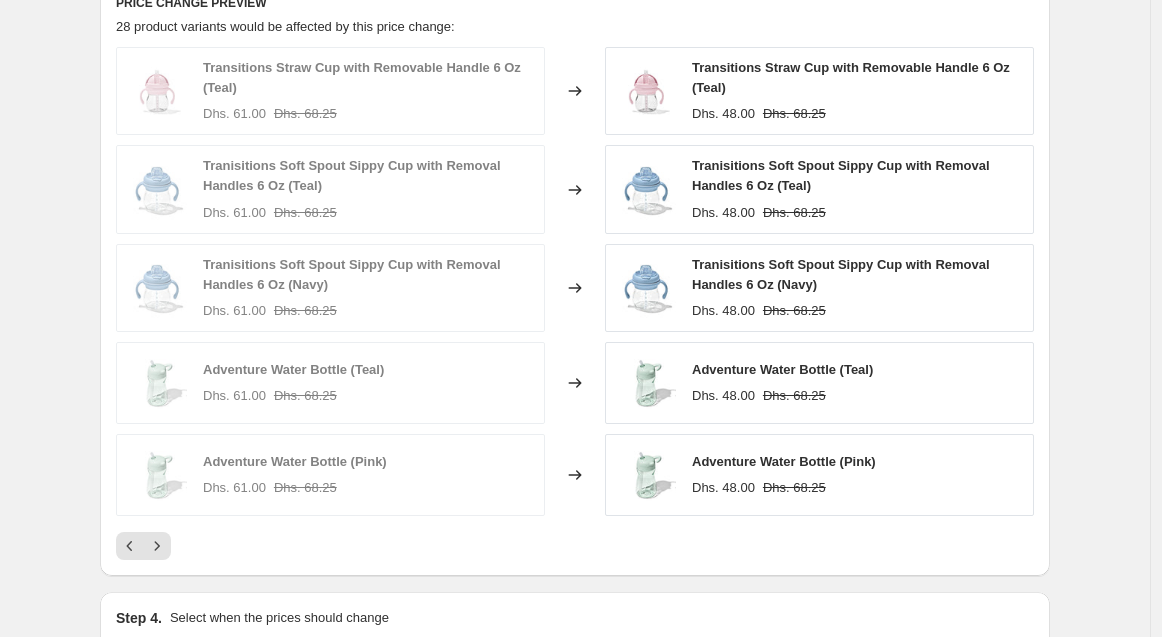 scroll, scrollTop: 1333, scrollLeft: 0, axis: vertical 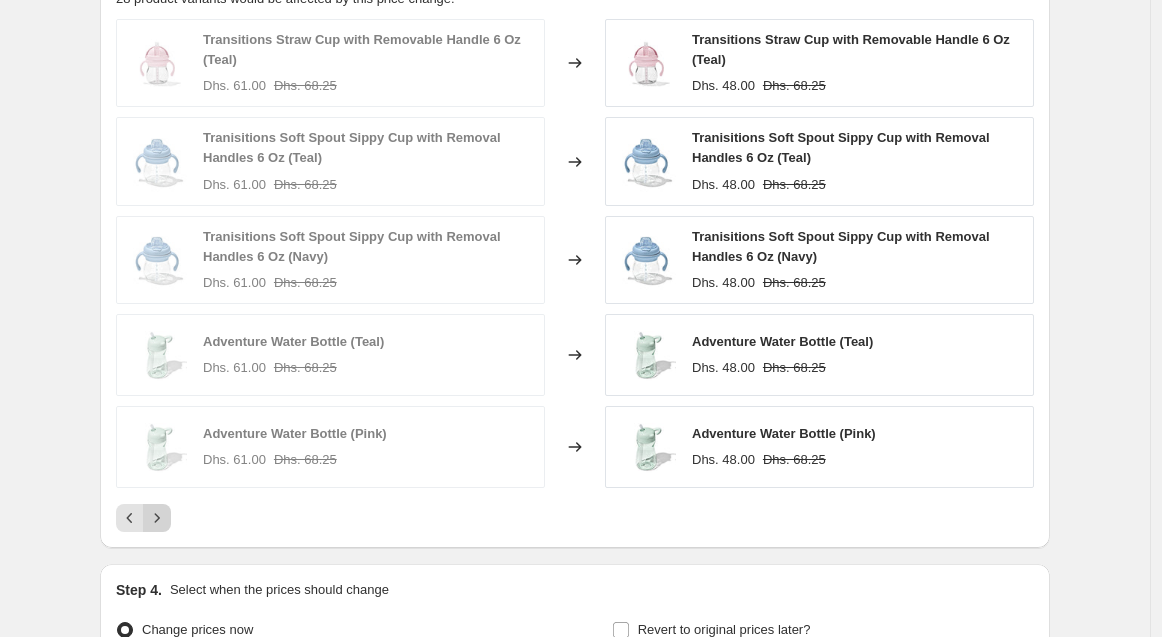 click 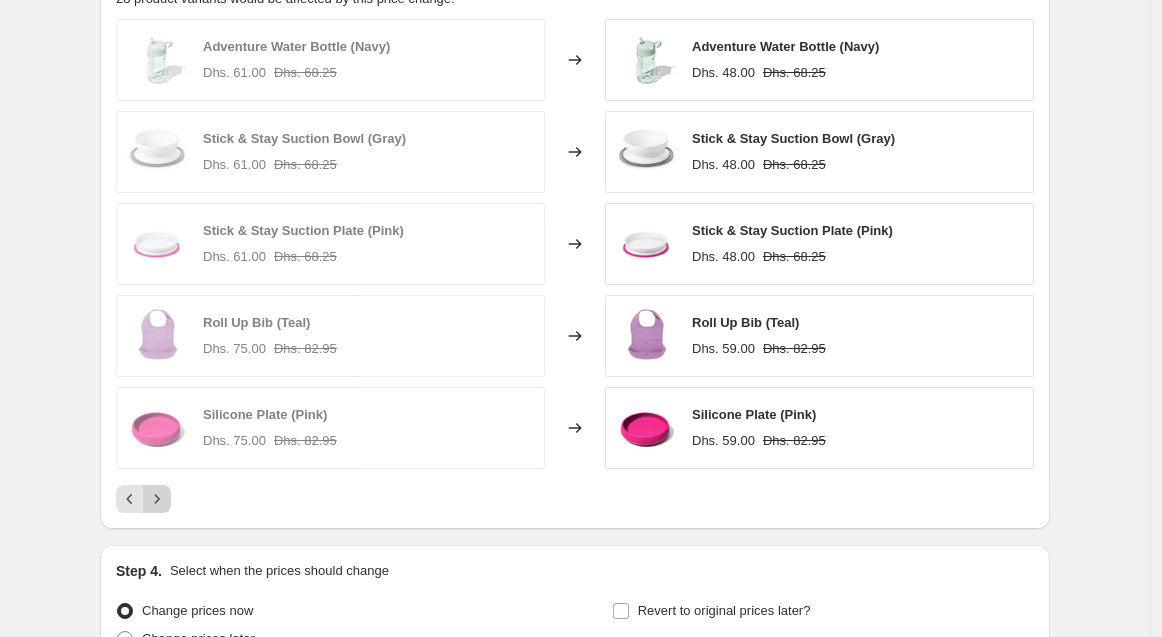 click 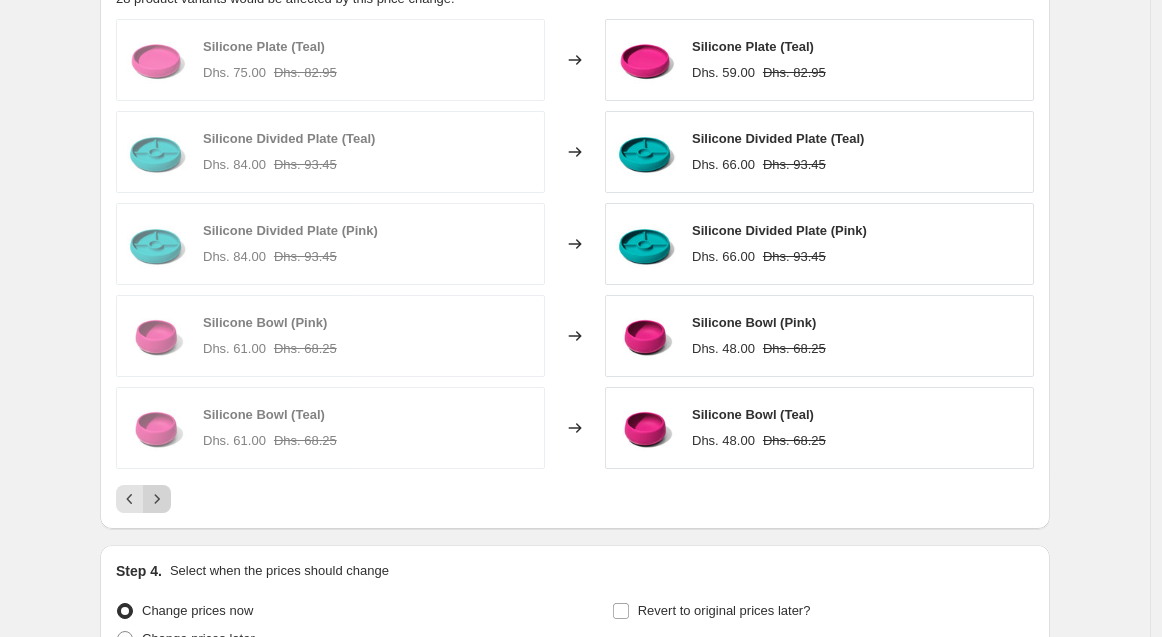 click 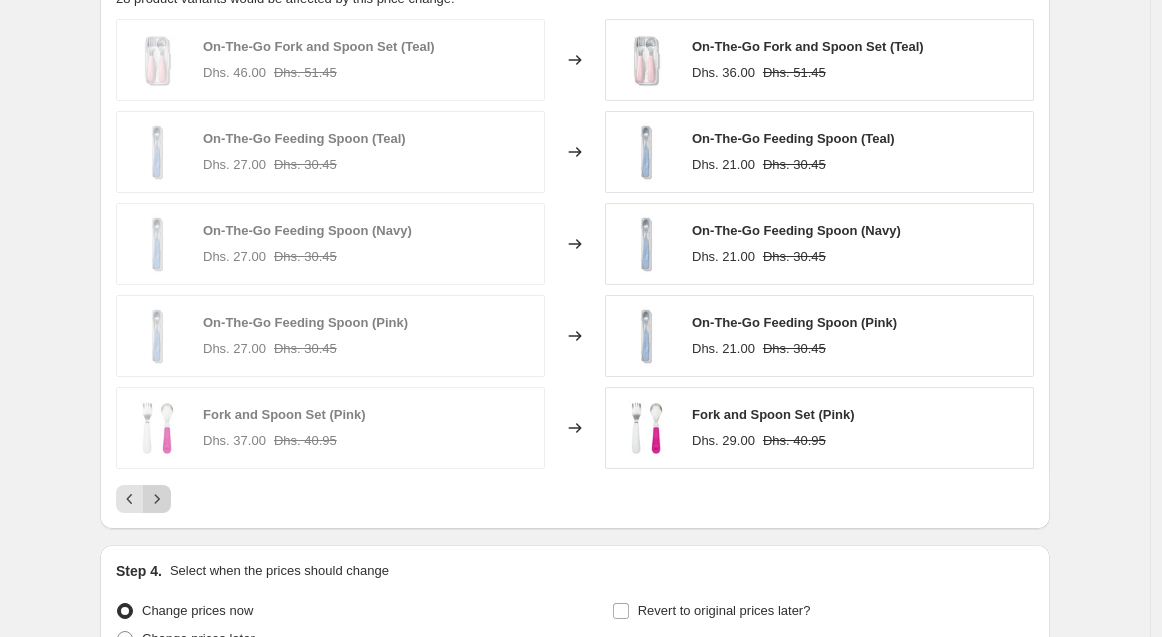 click at bounding box center (157, 499) 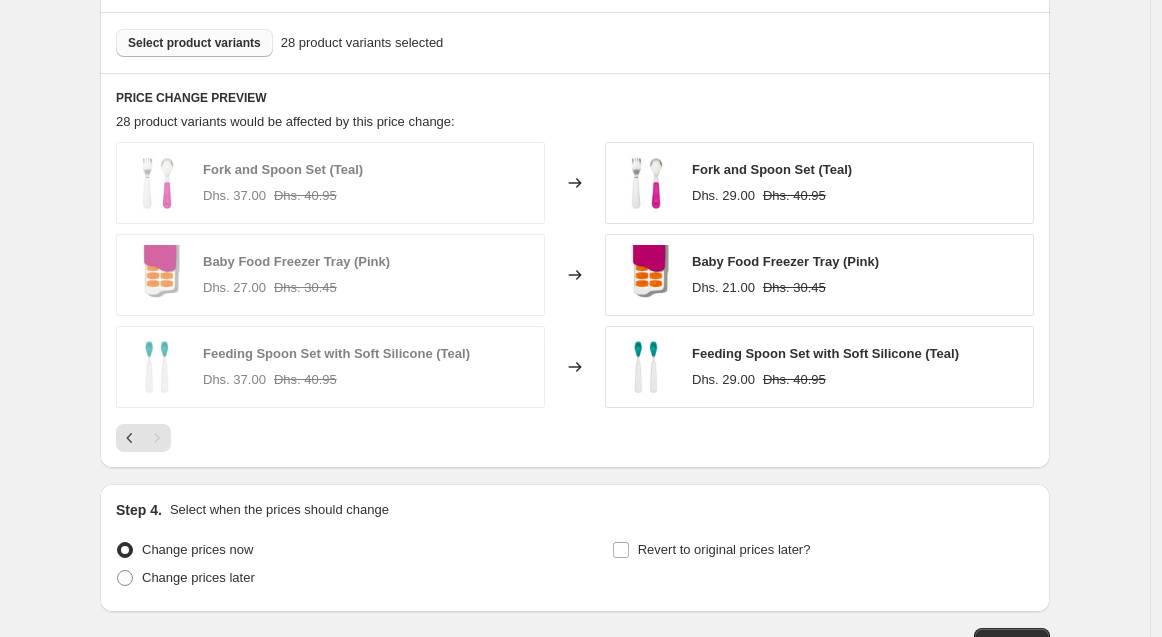 scroll, scrollTop: 1347, scrollLeft: 0, axis: vertical 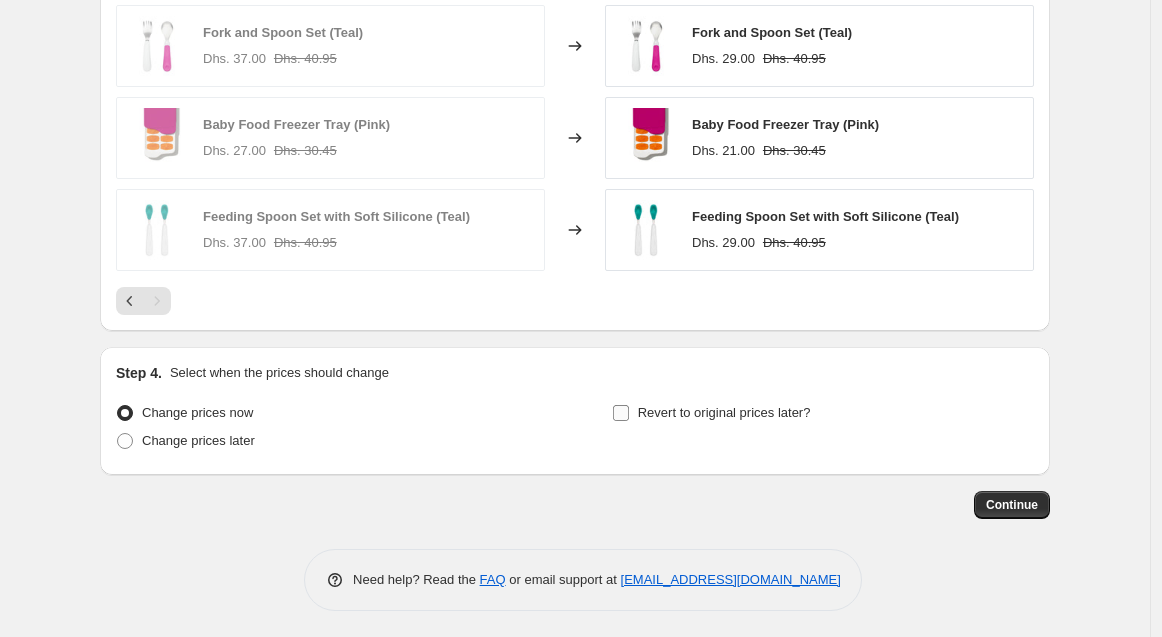 click on "Revert to original prices later?" at bounding box center [724, 412] 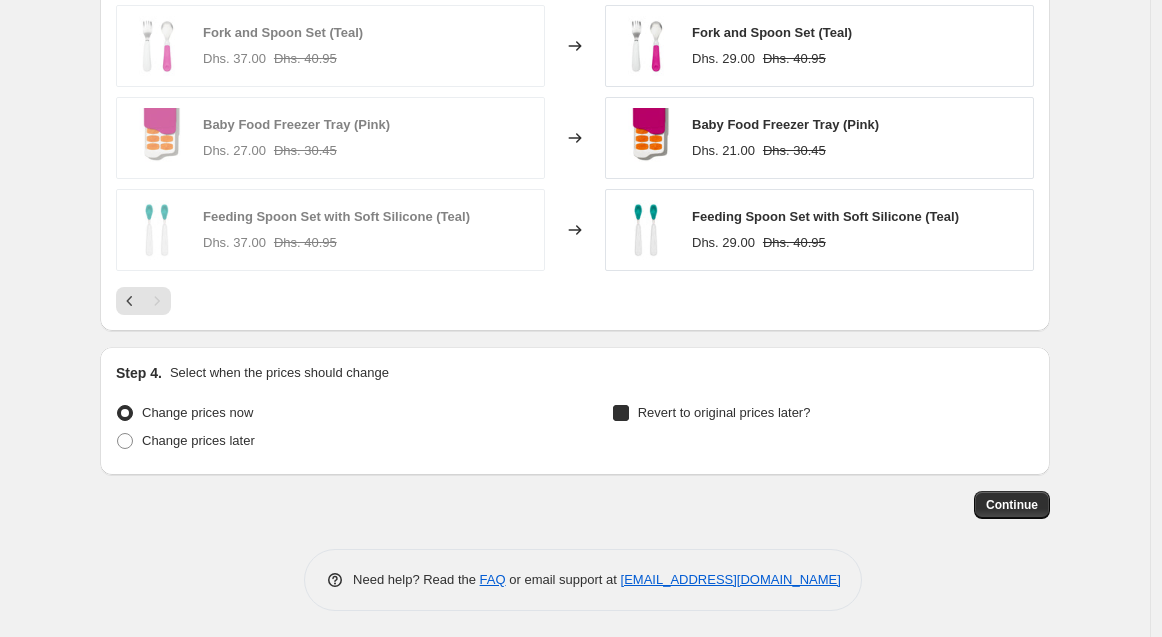checkbox on "true" 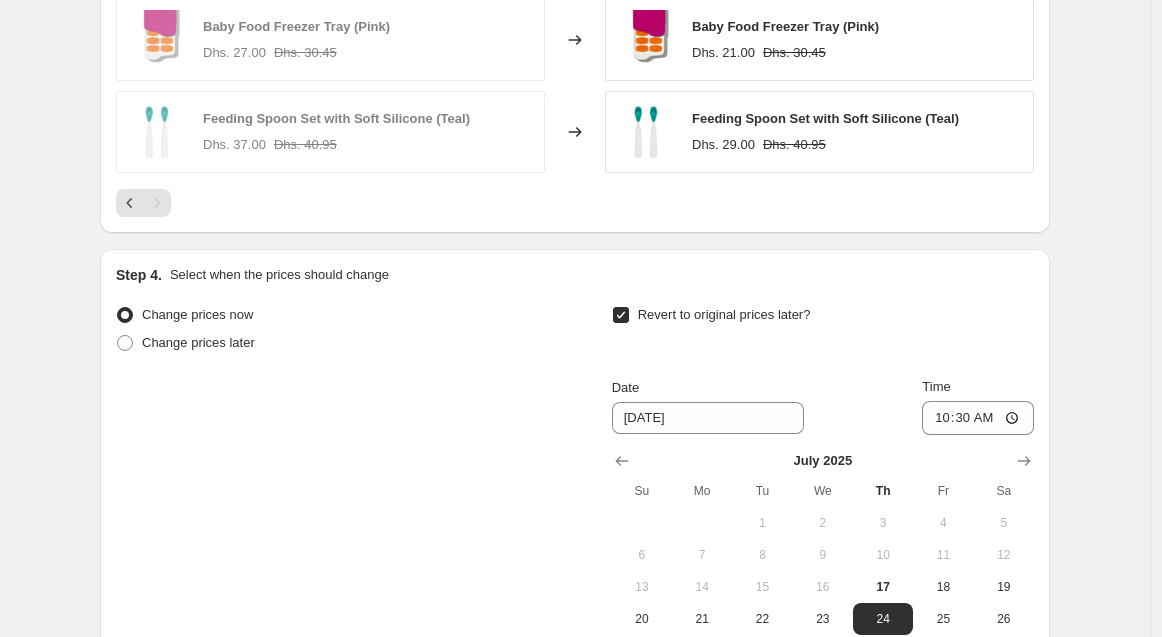 scroll, scrollTop: 1569, scrollLeft: 0, axis: vertical 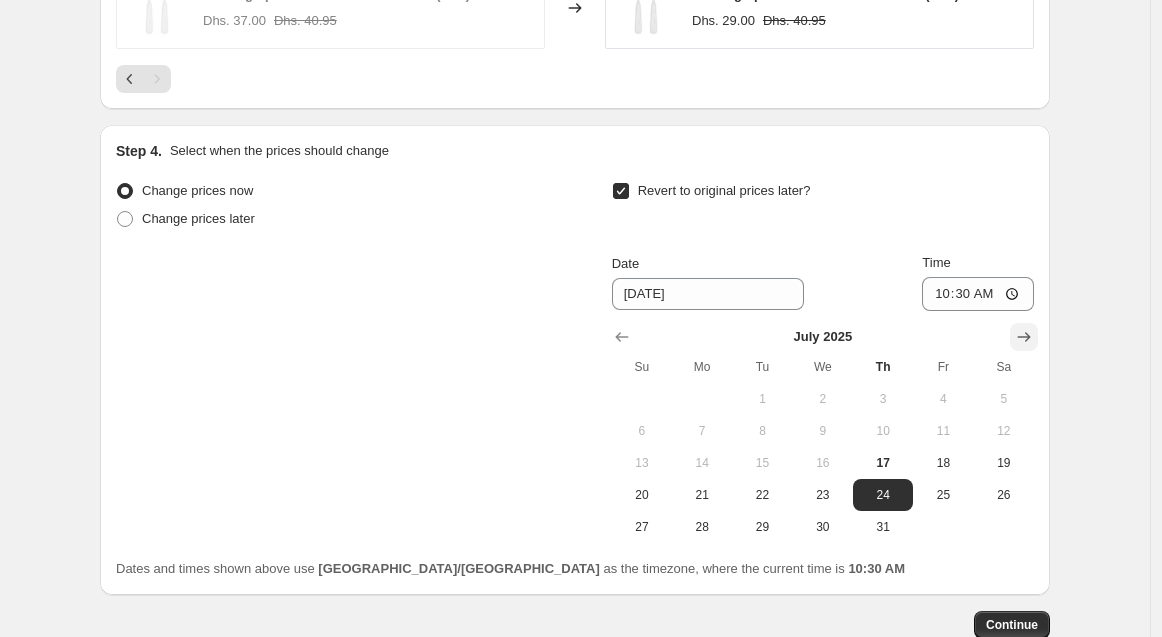click 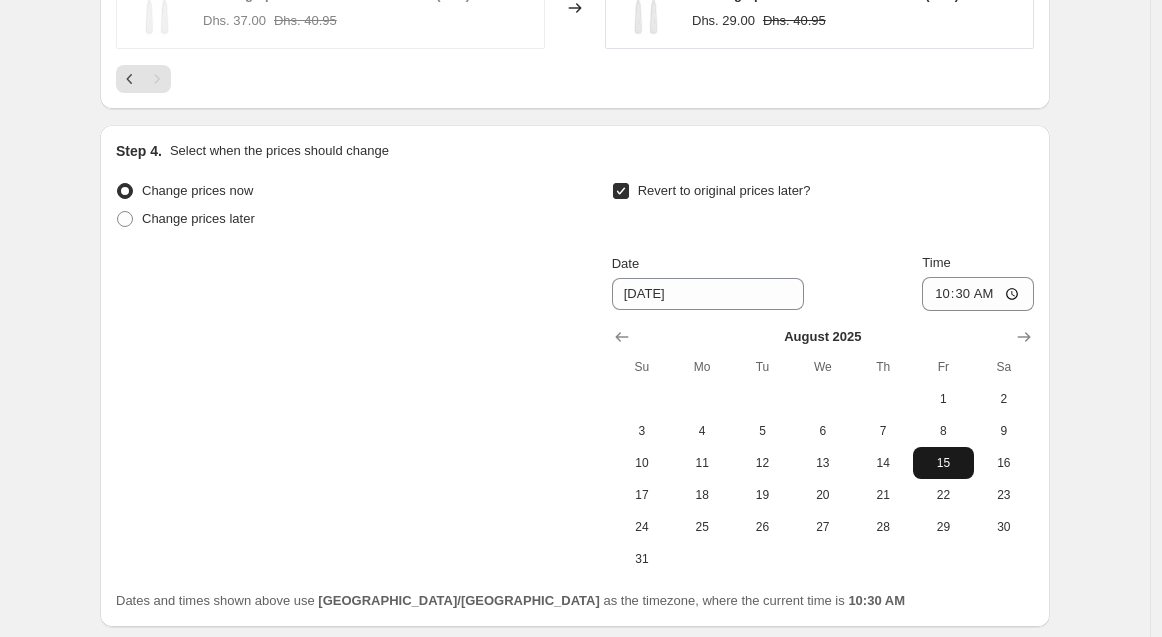 click on "15" at bounding box center [943, 463] 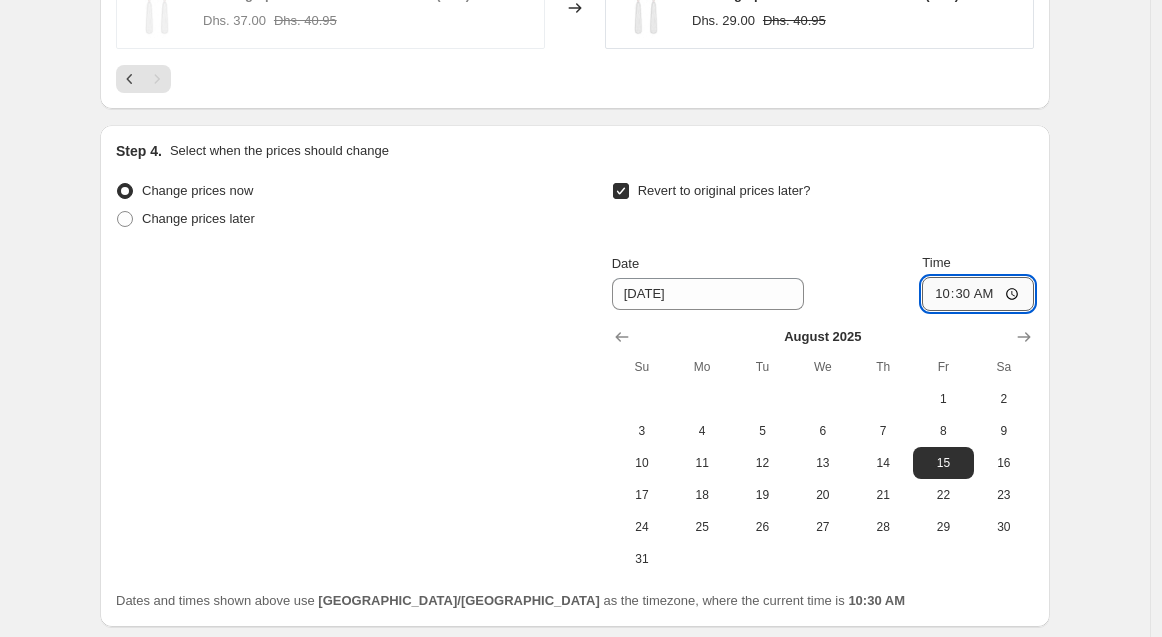 click on "10:30" at bounding box center (978, 294) 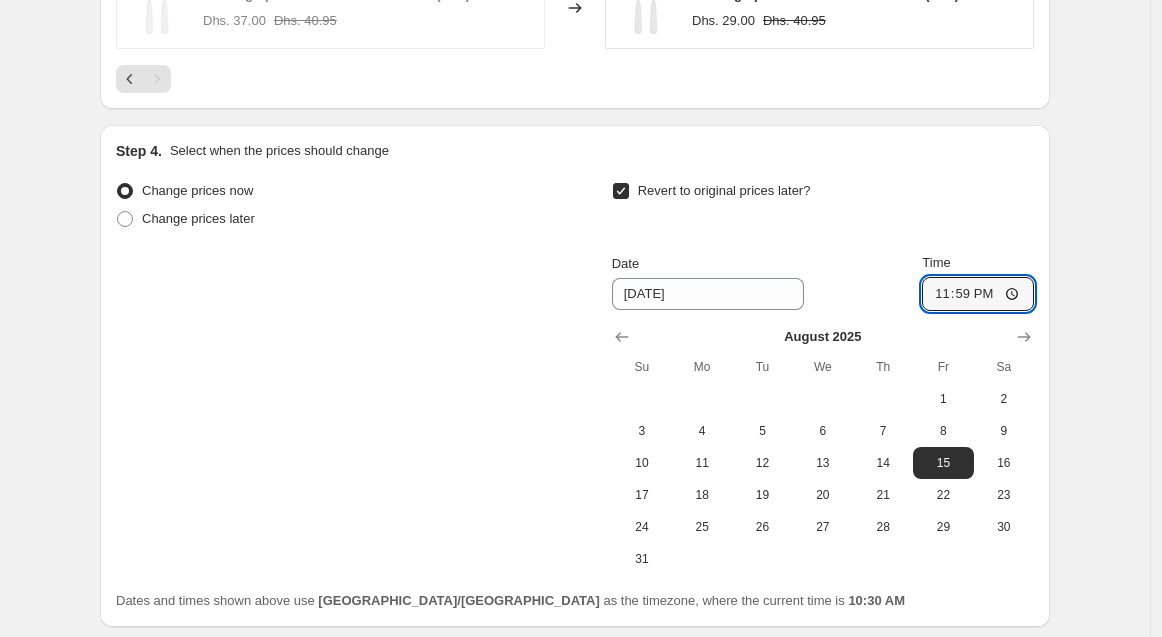 type on "23:59" 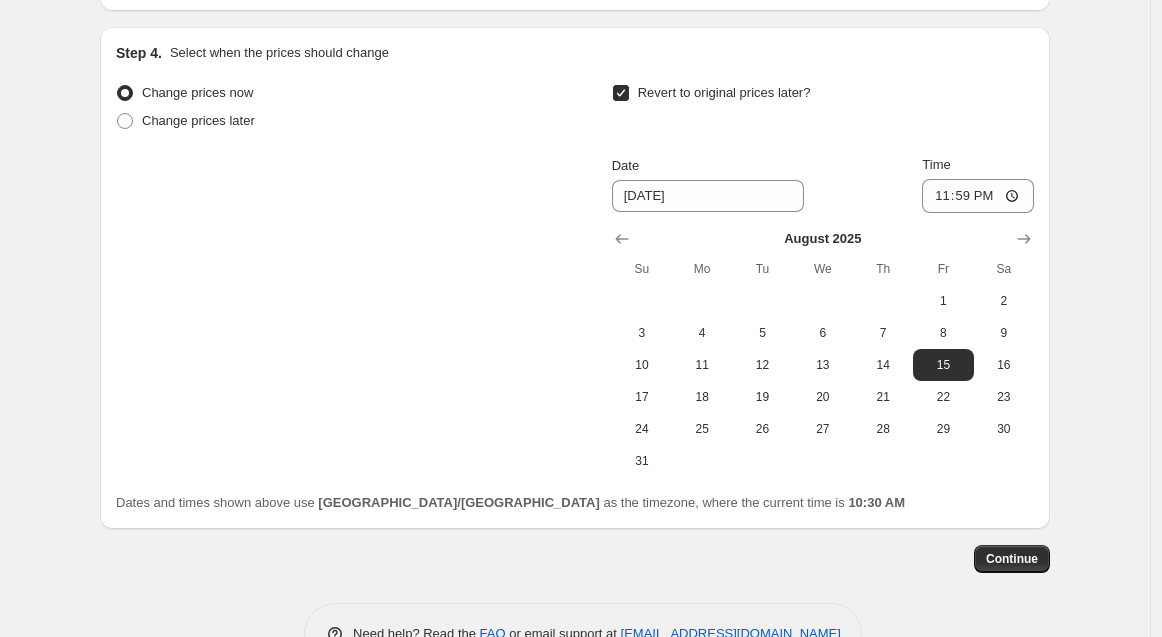 scroll, scrollTop: 1721, scrollLeft: 0, axis: vertical 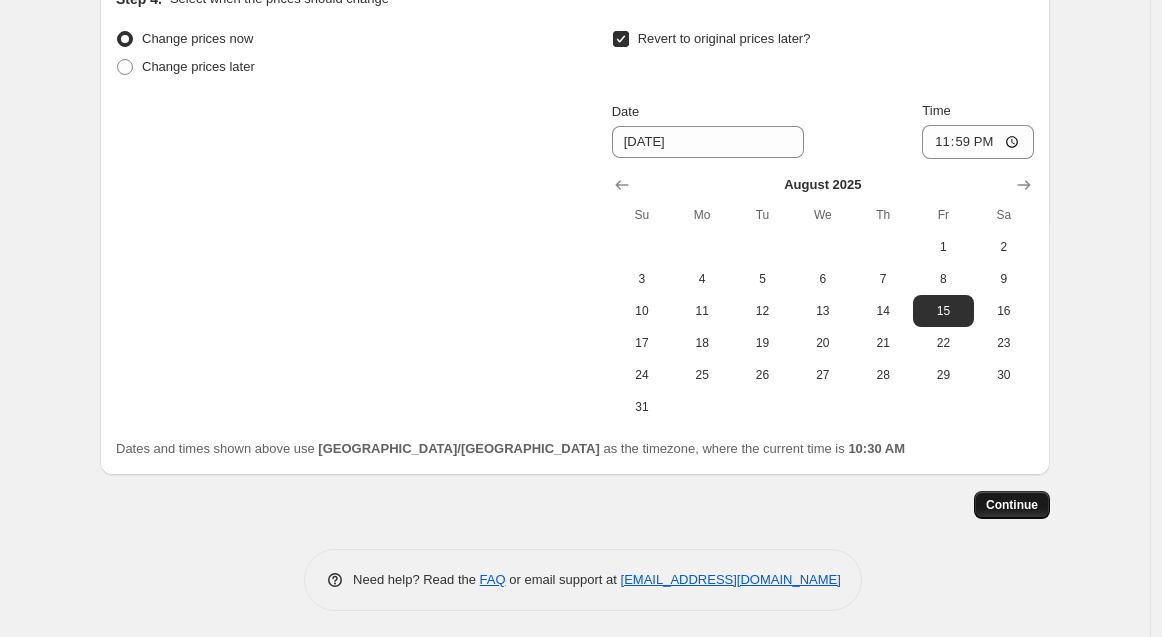 click on "Continue" at bounding box center [1012, 505] 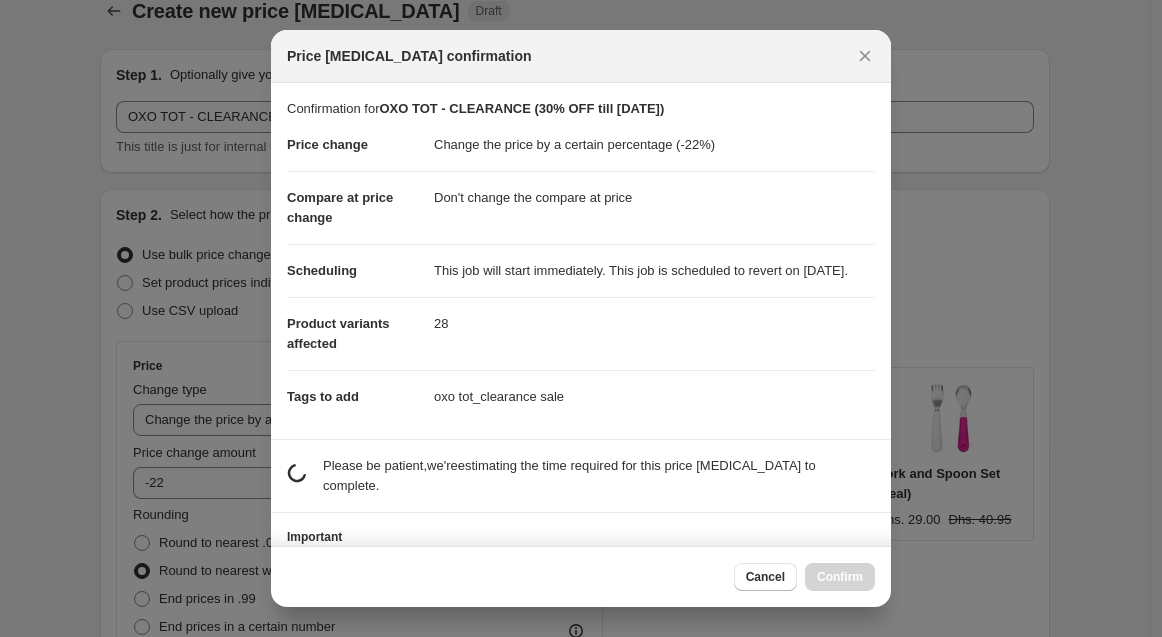 scroll, scrollTop: 1721, scrollLeft: 0, axis: vertical 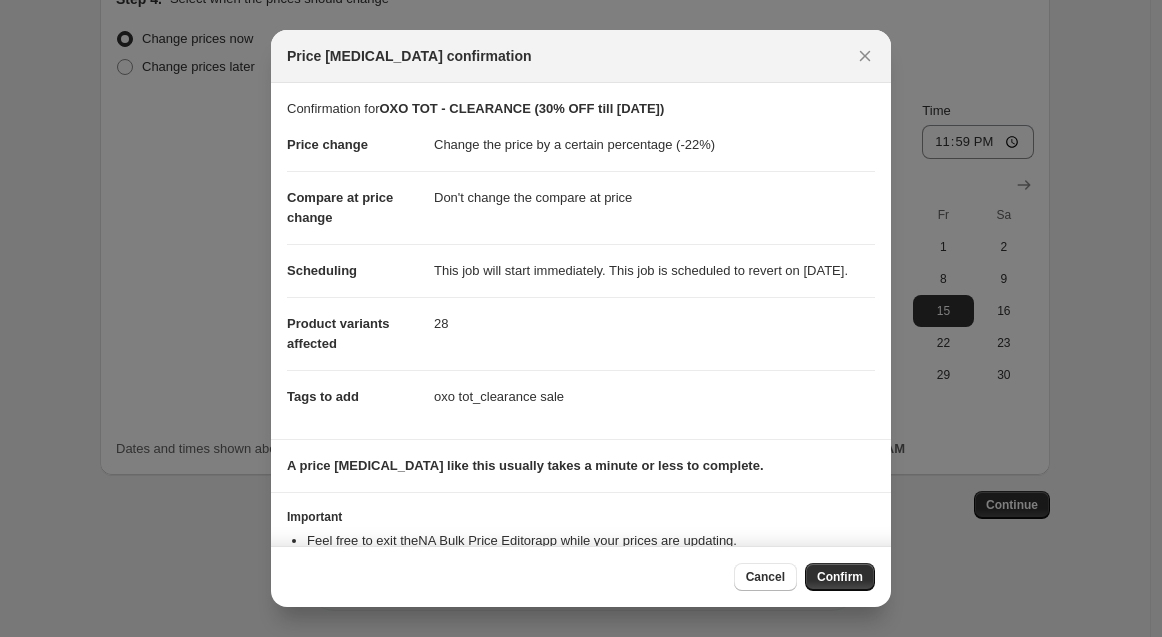click on "Confirm" at bounding box center (840, 577) 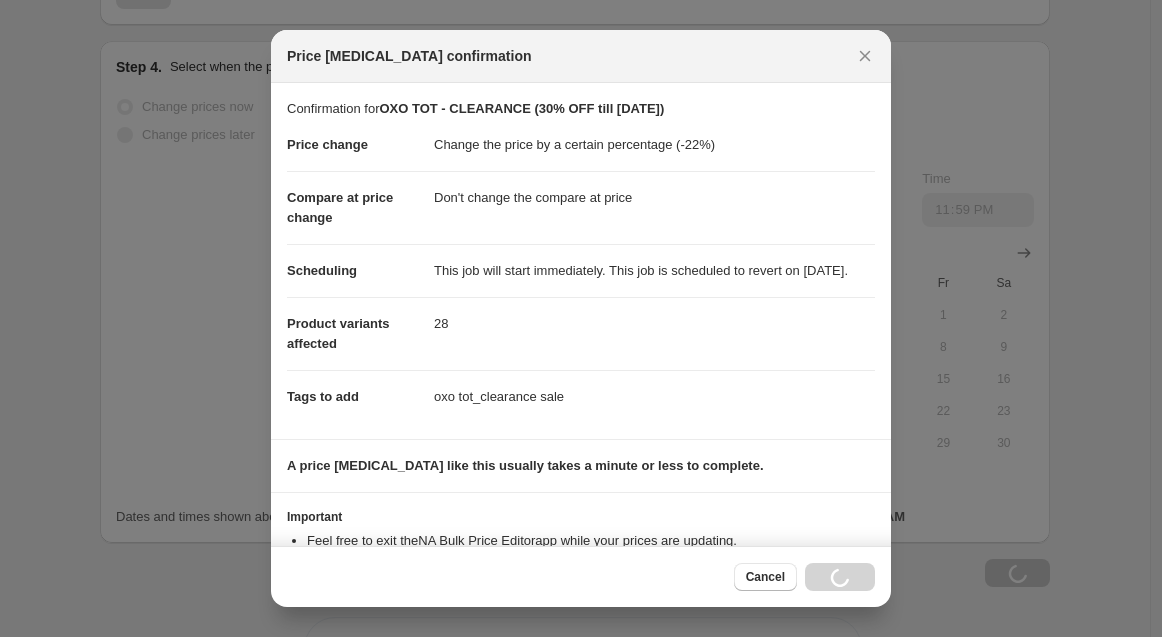 scroll, scrollTop: 1789, scrollLeft: 0, axis: vertical 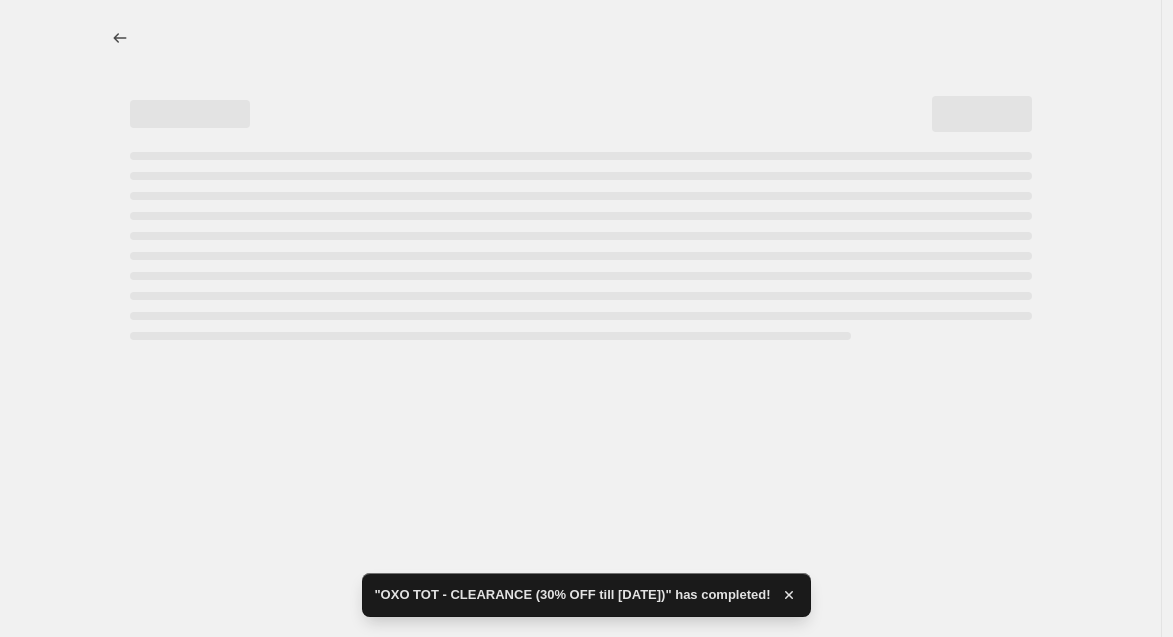 select on "percentage" 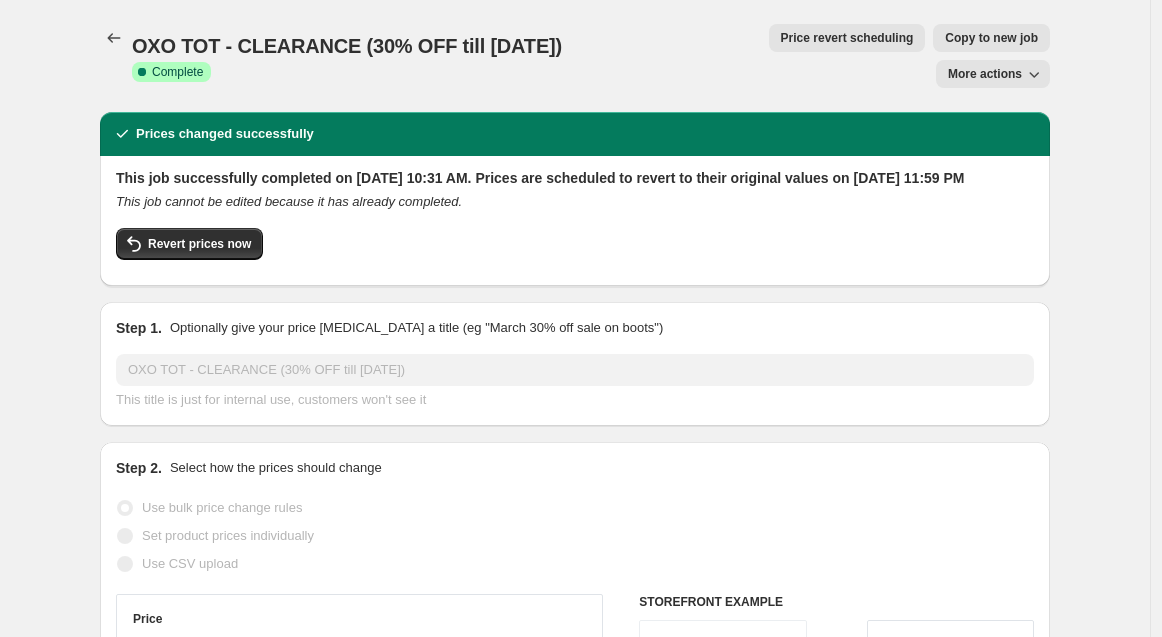 click on "OXO TOT - CLEARANCE (30% OFF till [DATE]). This page is ready OXO TOT - CLEARANCE (30% OFF till [DATE]) Success Complete Complete Price revert scheduling Copy to new job Export Recap CSV Delete job More actions Price revert scheduling Copy to new job More actions Prices changed successfully This job successfully completed on [DATE] 10:31 AM. Prices are scheduled to revert to their original values on [DATE] 11:59 PM This job cannot be edited because it has already completed. Revert prices now Step 1. Optionally give your price [MEDICAL_DATA] a title (eg "March 30% off sale on boots") OXO TOT - CLEARANCE (30% OFF till [DATE]) This title is just for internal use, customers won't see it Step 2. Select how the prices should change Use bulk price change rules Set product prices individually Use CSV upload Price Change type Change the price to a certain amount Change the price by a certain amount Change the price by a certain percentage Don't change the price Change price to certain cost margin -22" at bounding box center (575, 1364) 